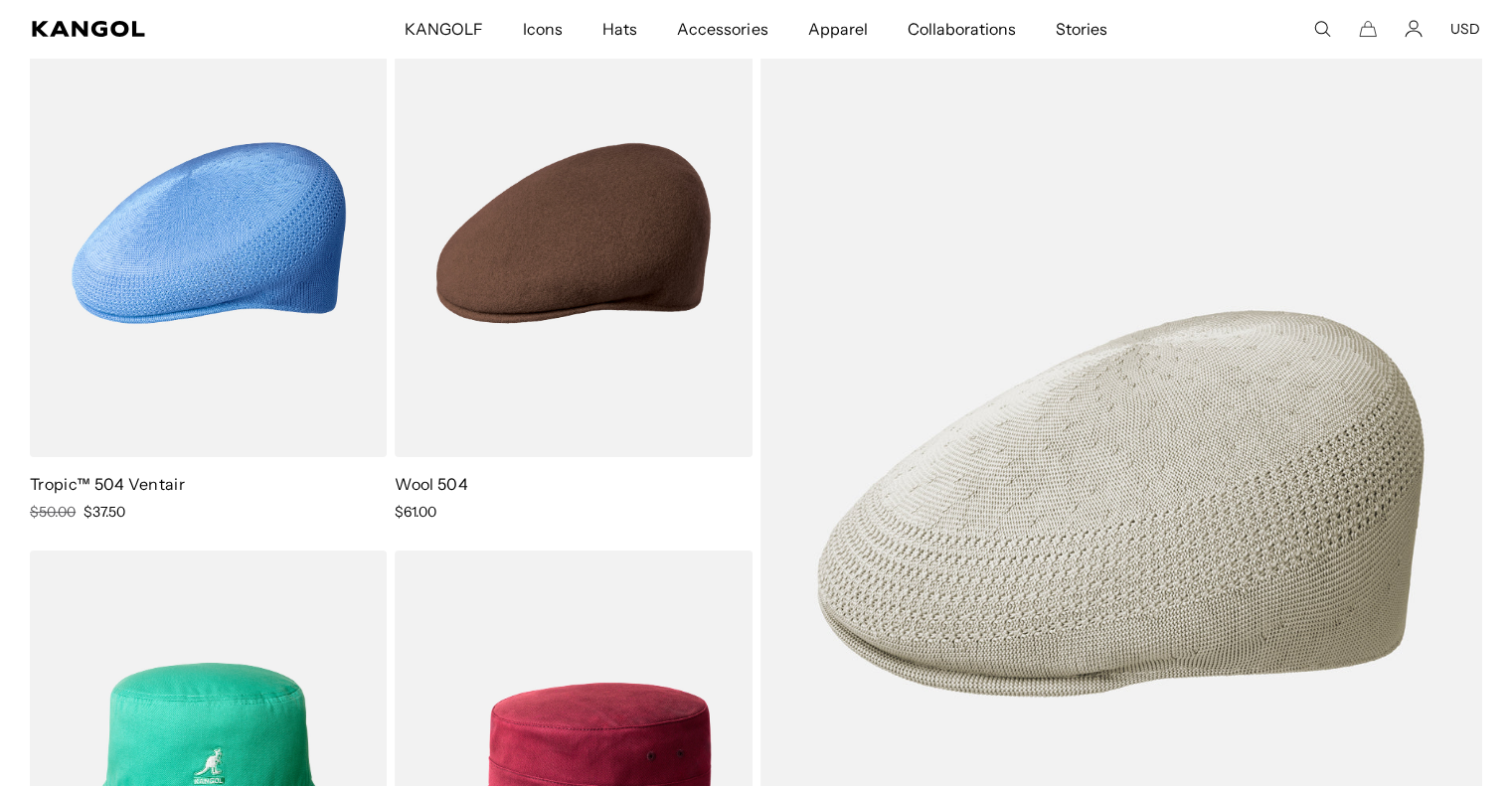 scroll, scrollTop: 298, scrollLeft: 0, axis: vertical 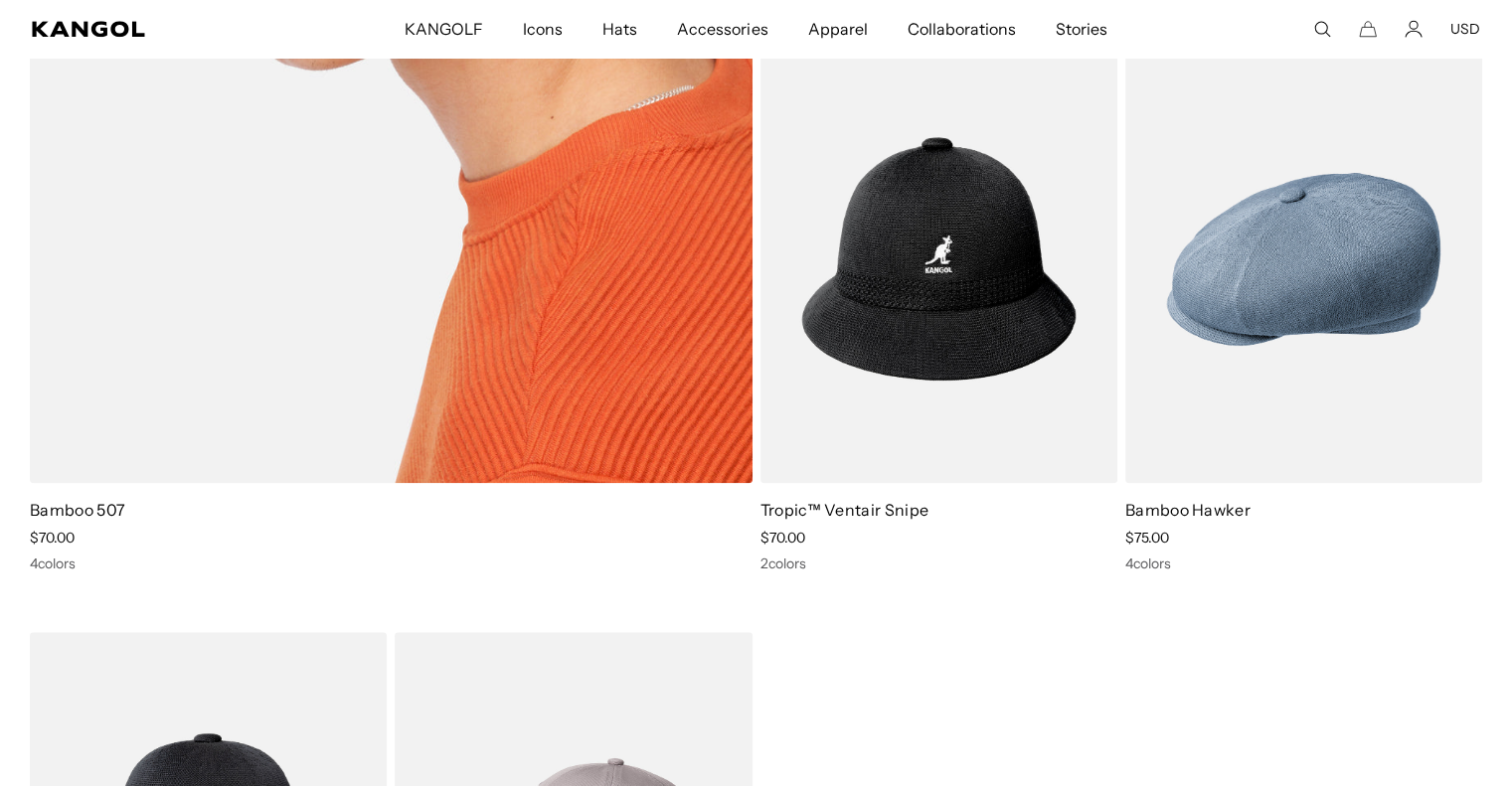 click at bounding box center [391, -25] 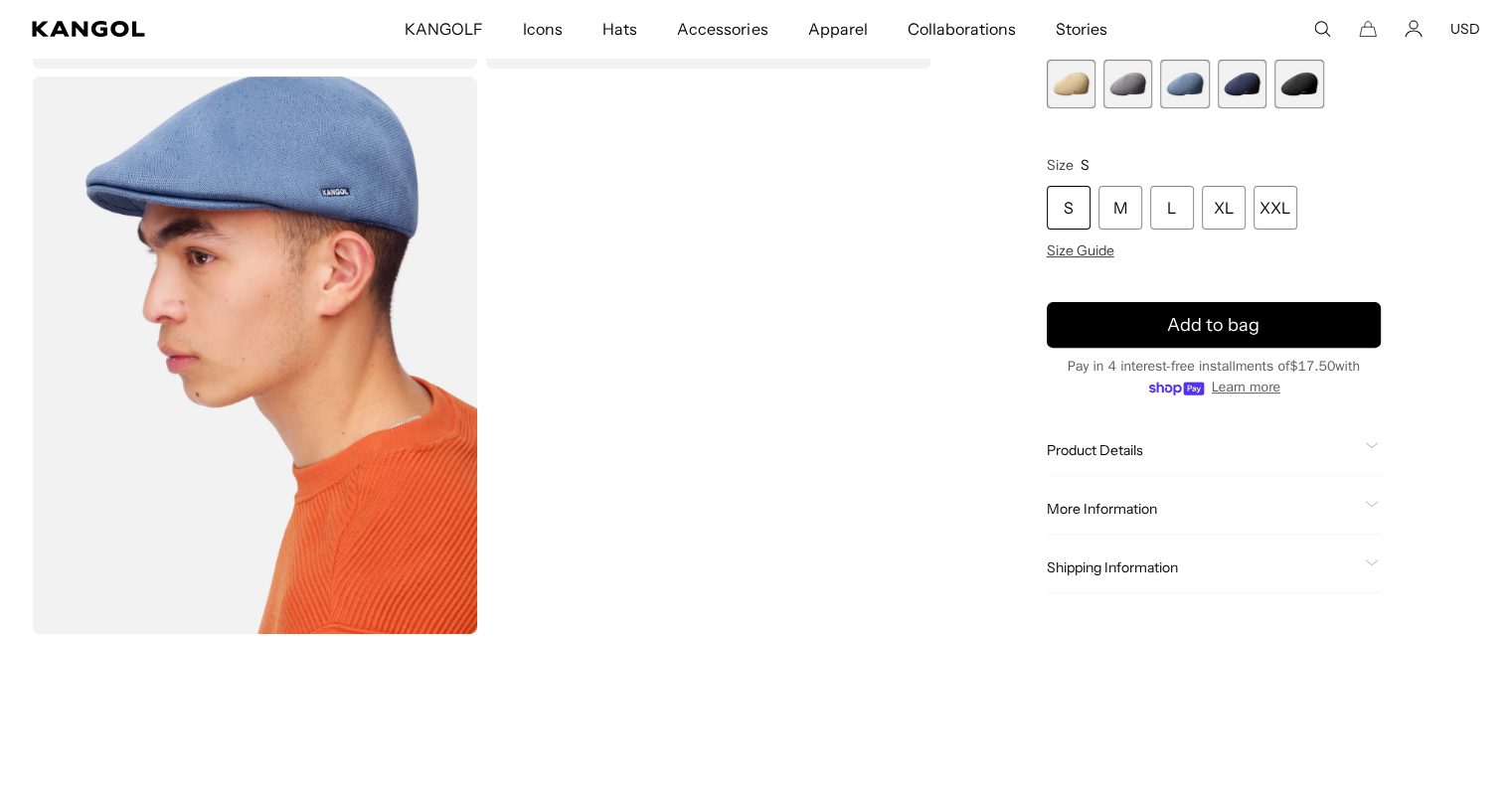 scroll, scrollTop: 894, scrollLeft: 0, axis: vertical 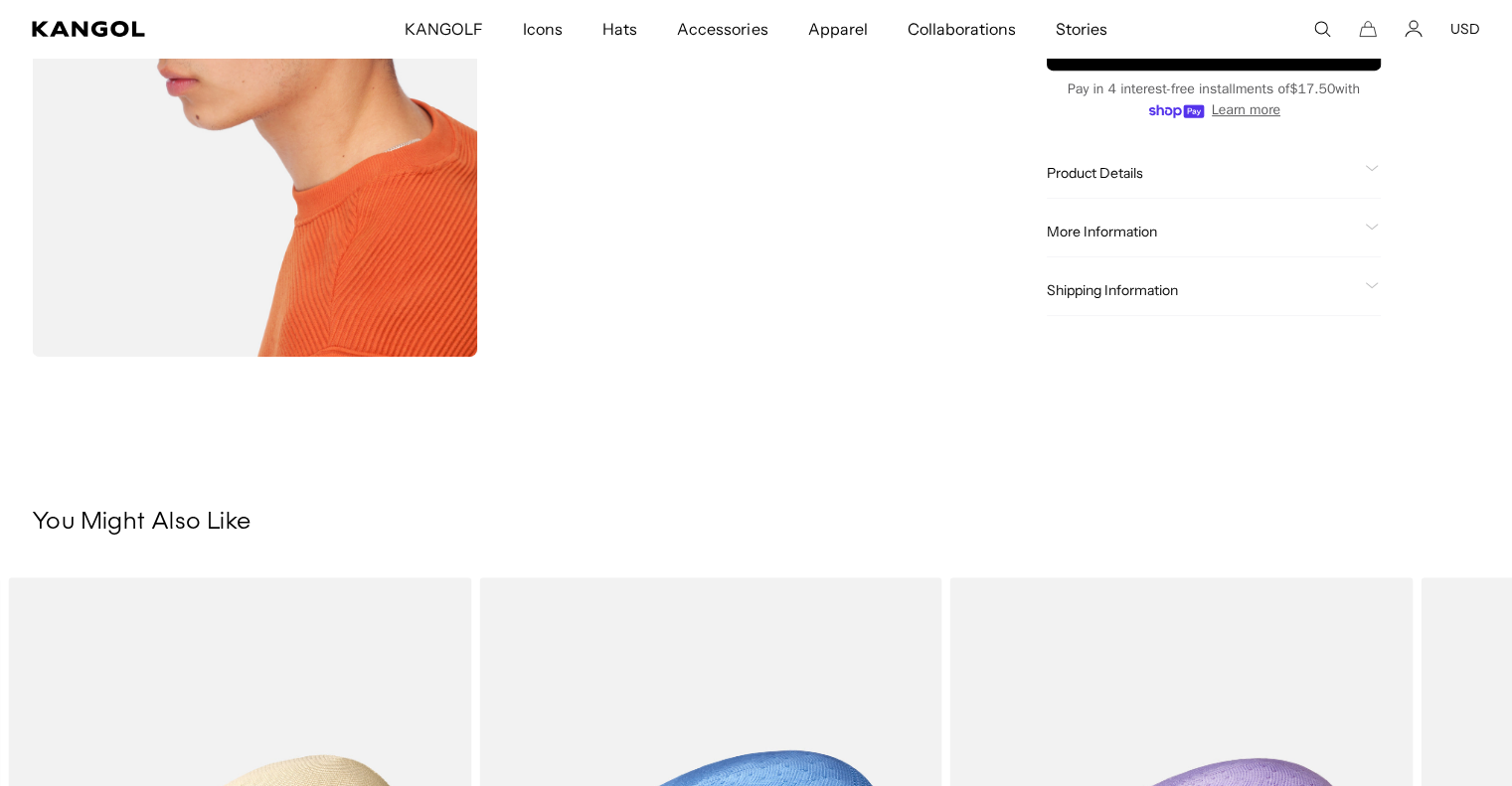 click on "Product Details" 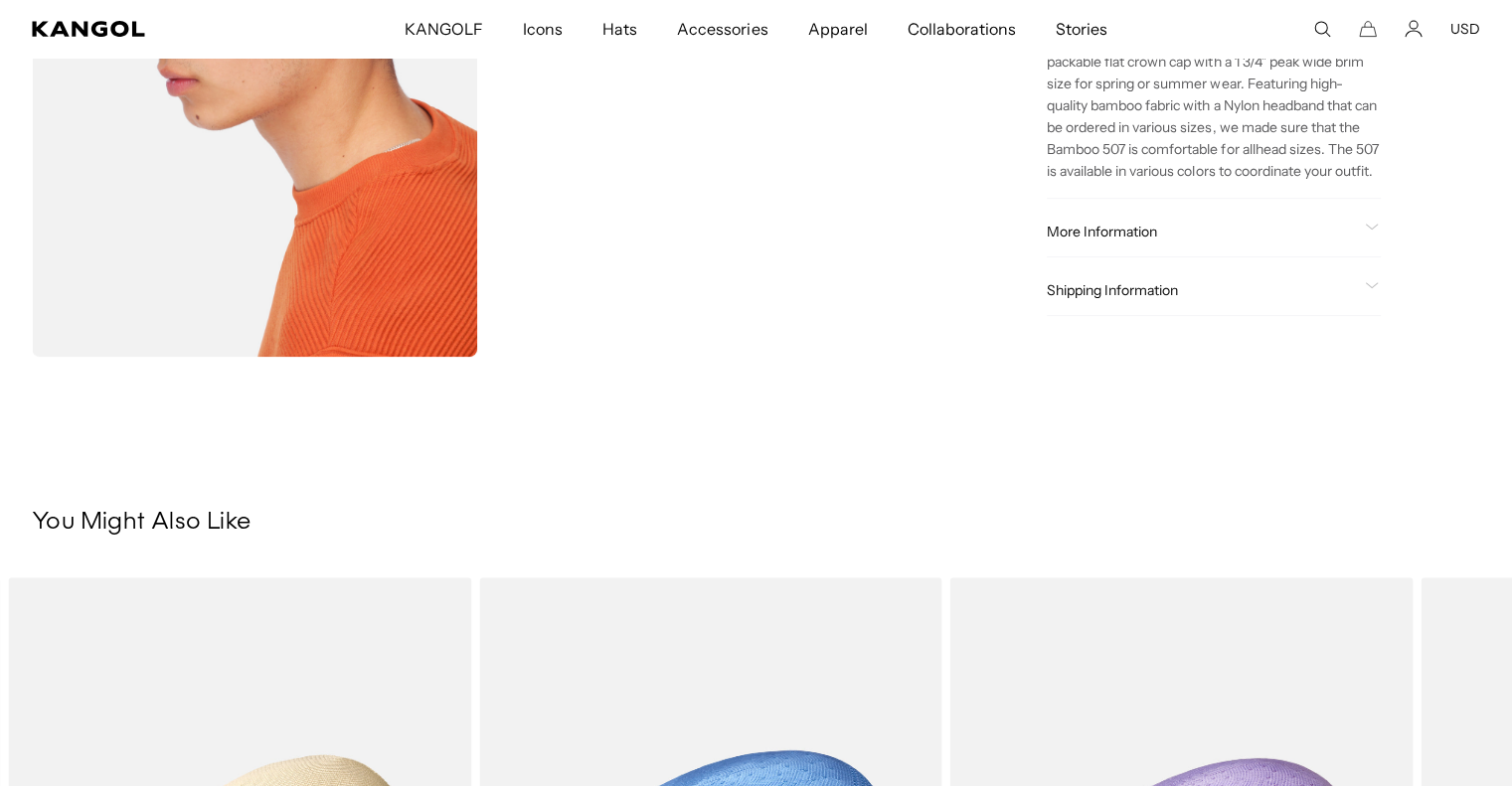 scroll, scrollTop: 0, scrollLeft: 0, axis: both 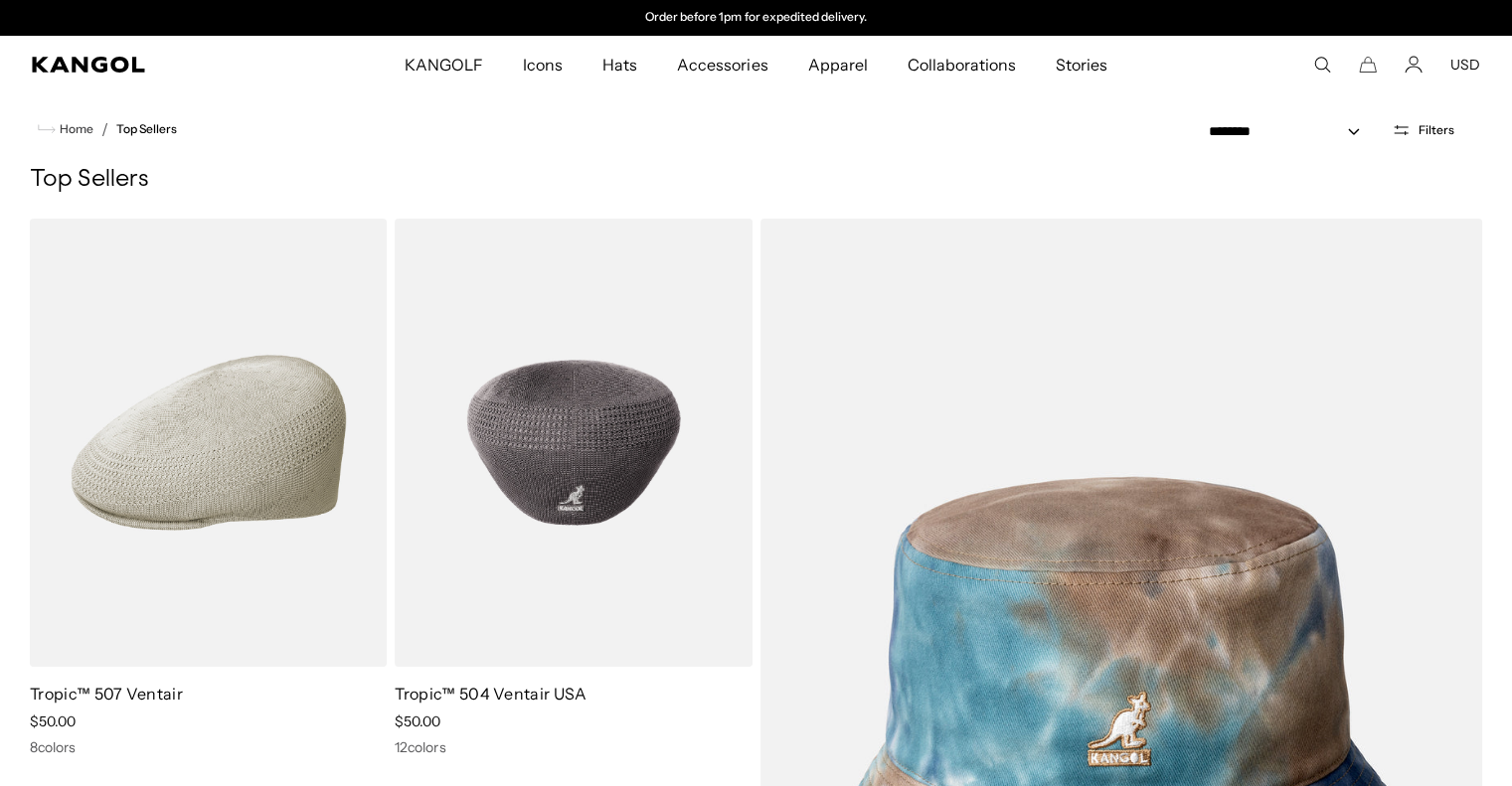 click at bounding box center (573, 442) 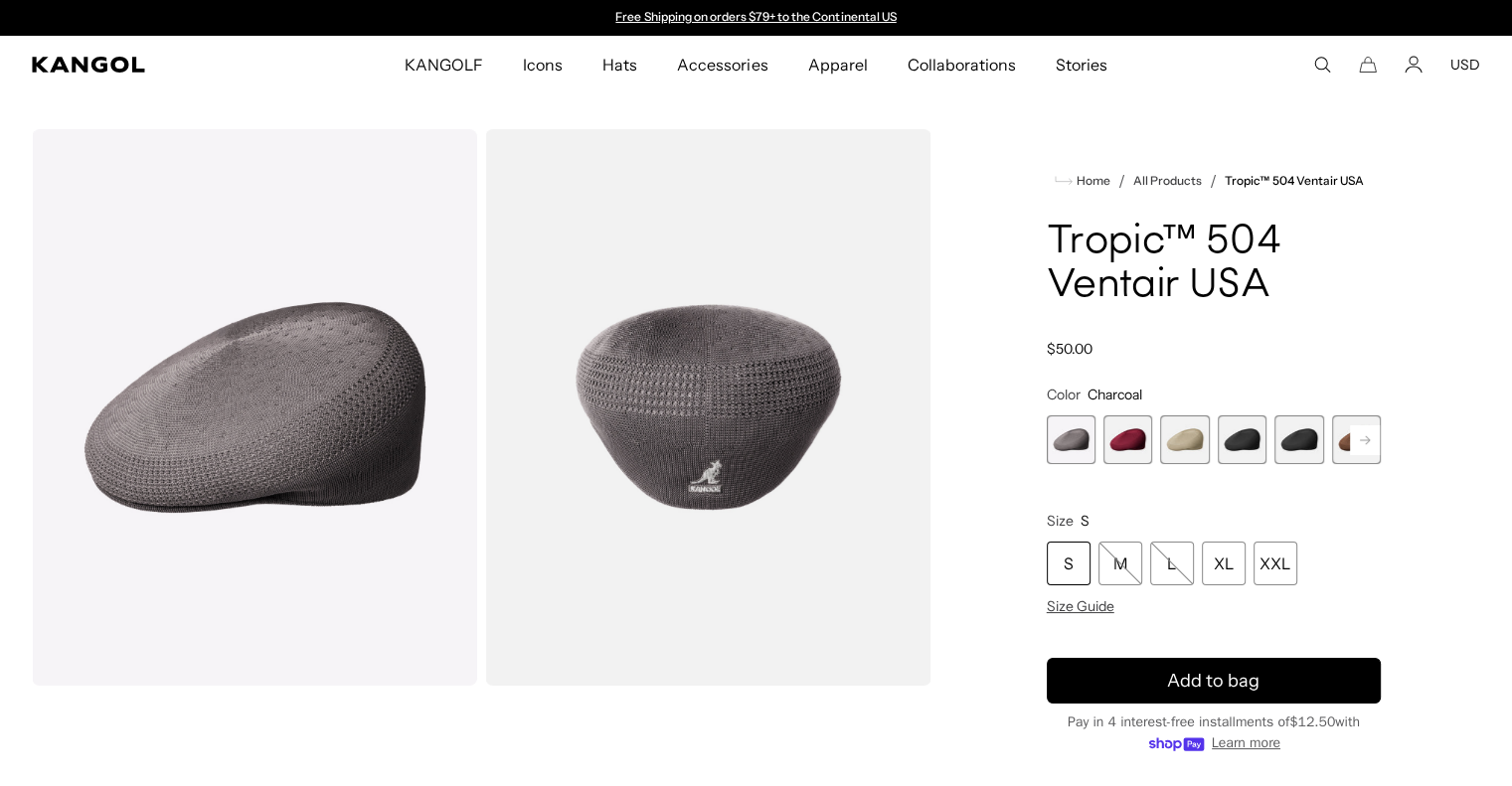scroll, scrollTop: 298, scrollLeft: 0, axis: vertical 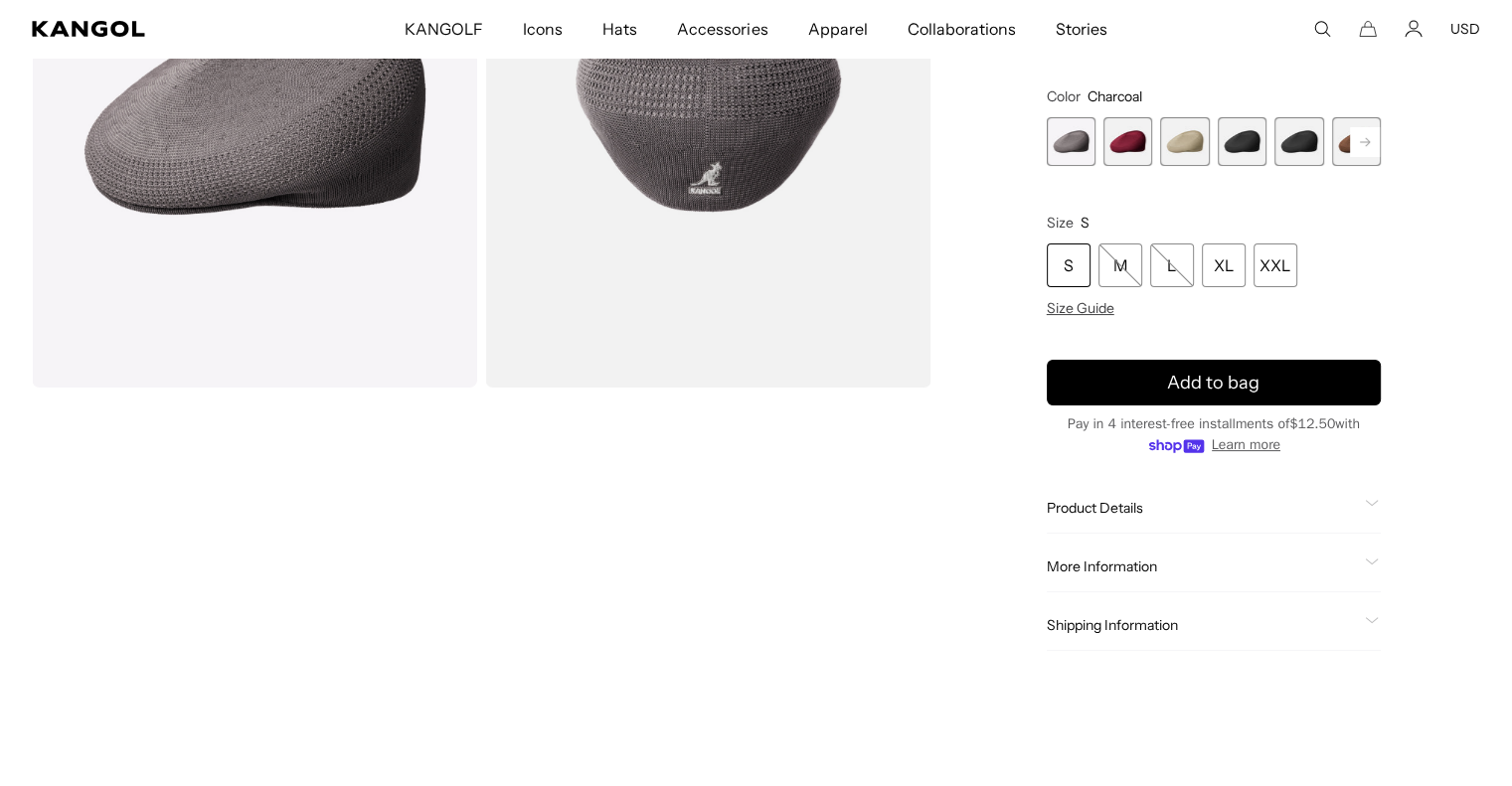 click on "Product Details" 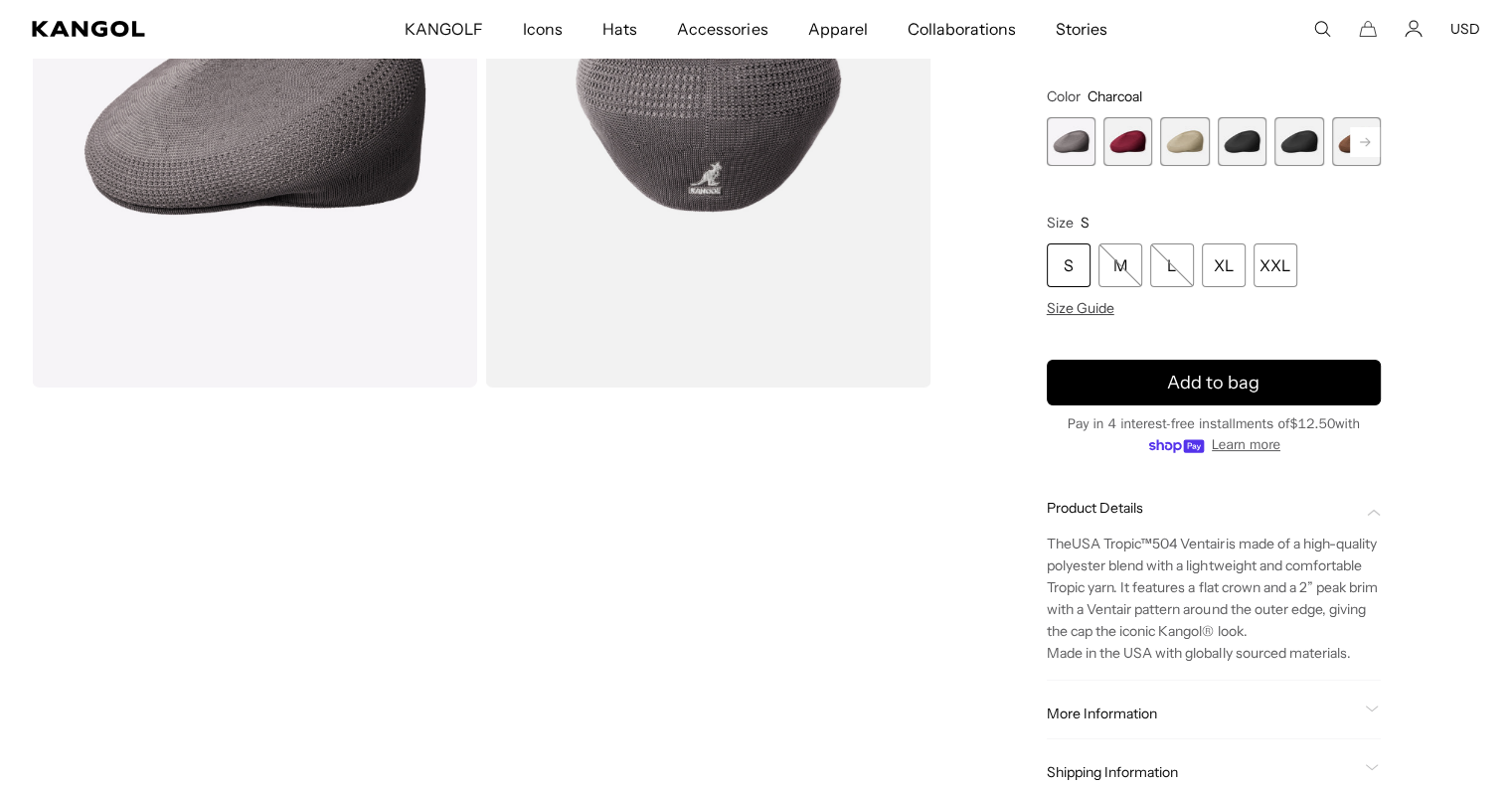 scroll, scrollTop: 0, scrollLeft: 0, axis: both 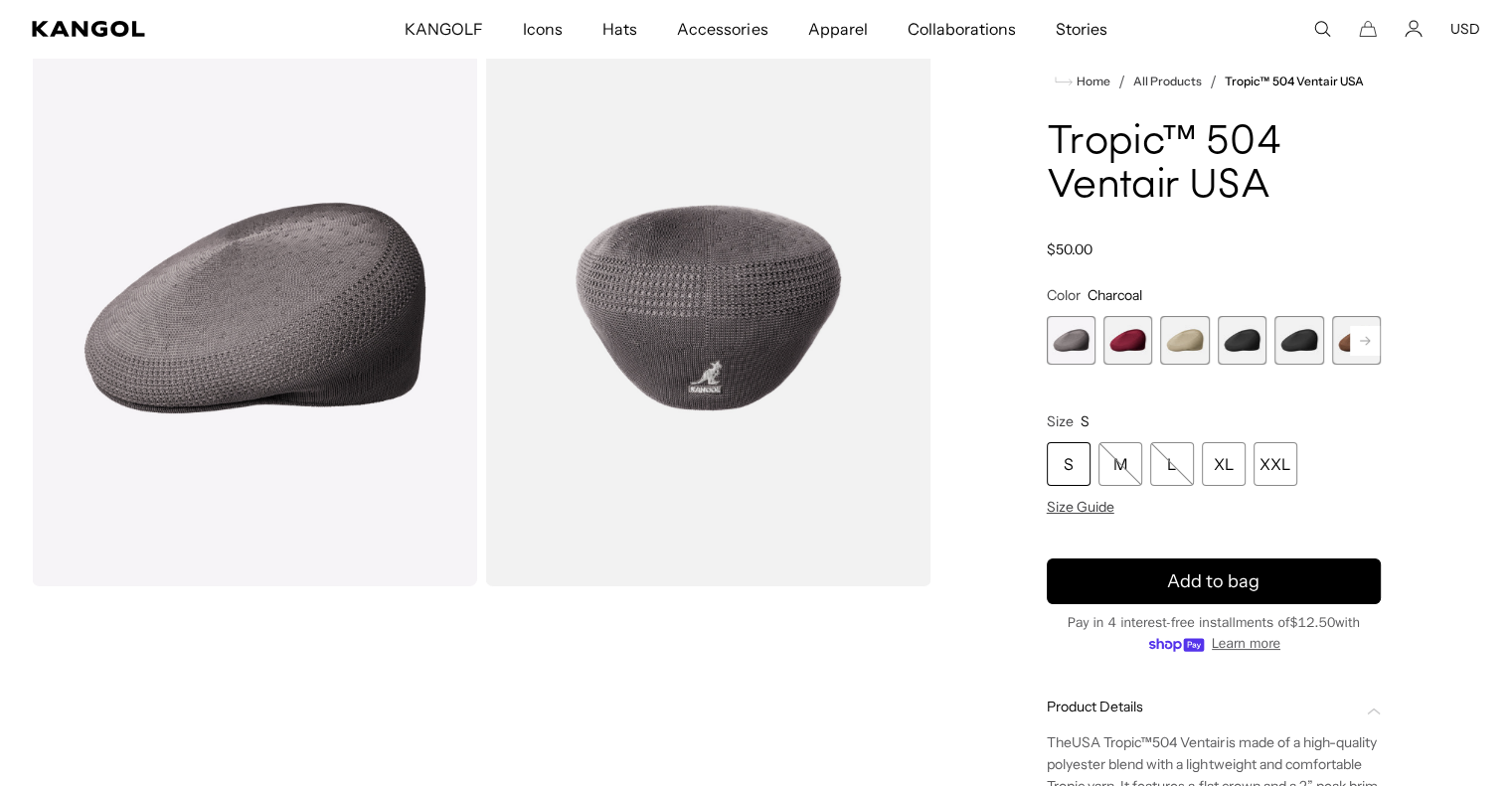 click at bounding box center [1127, 340] 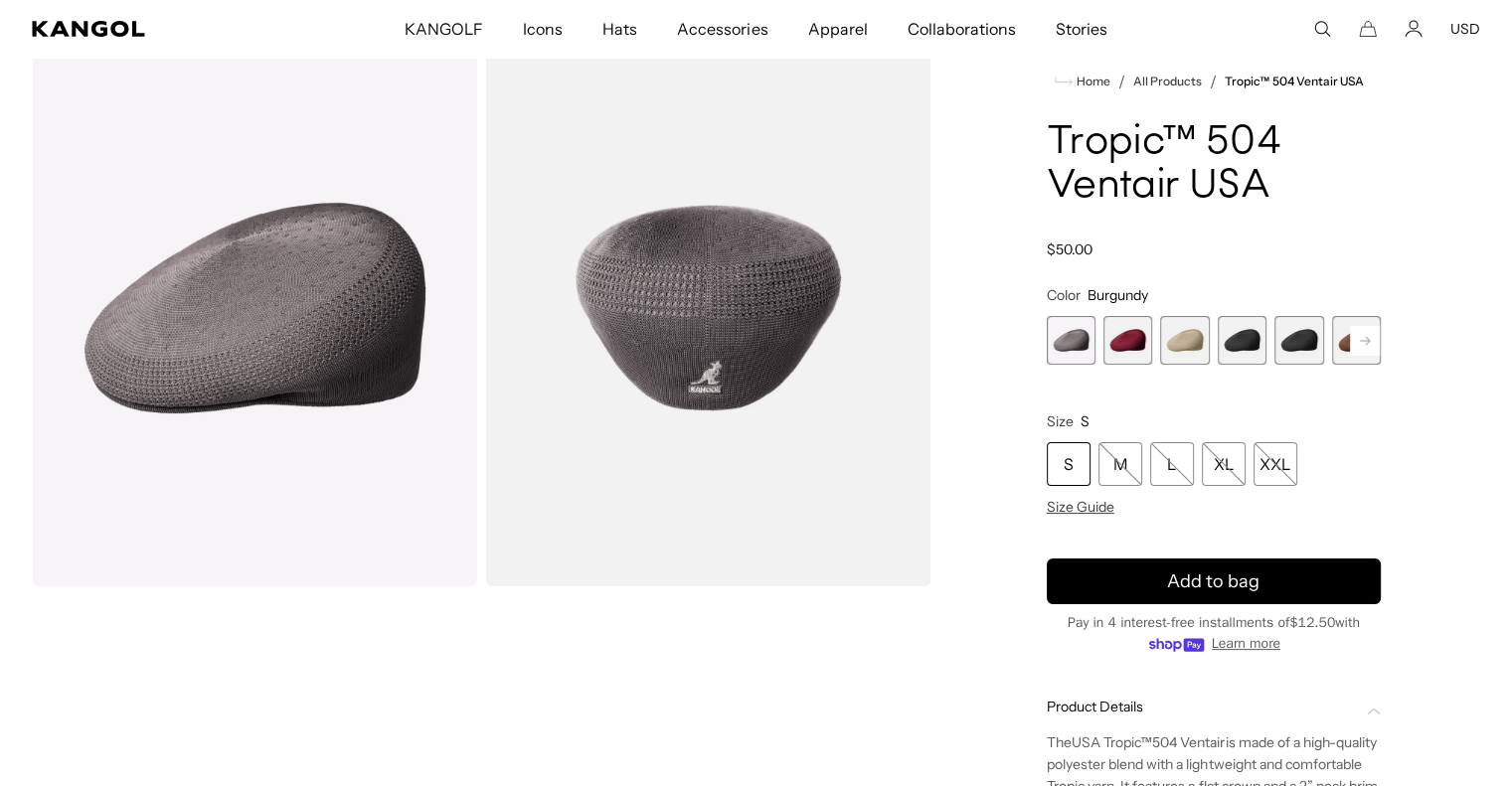 scroll, scrollTop: 0, scrollLeft: 0, axis: both 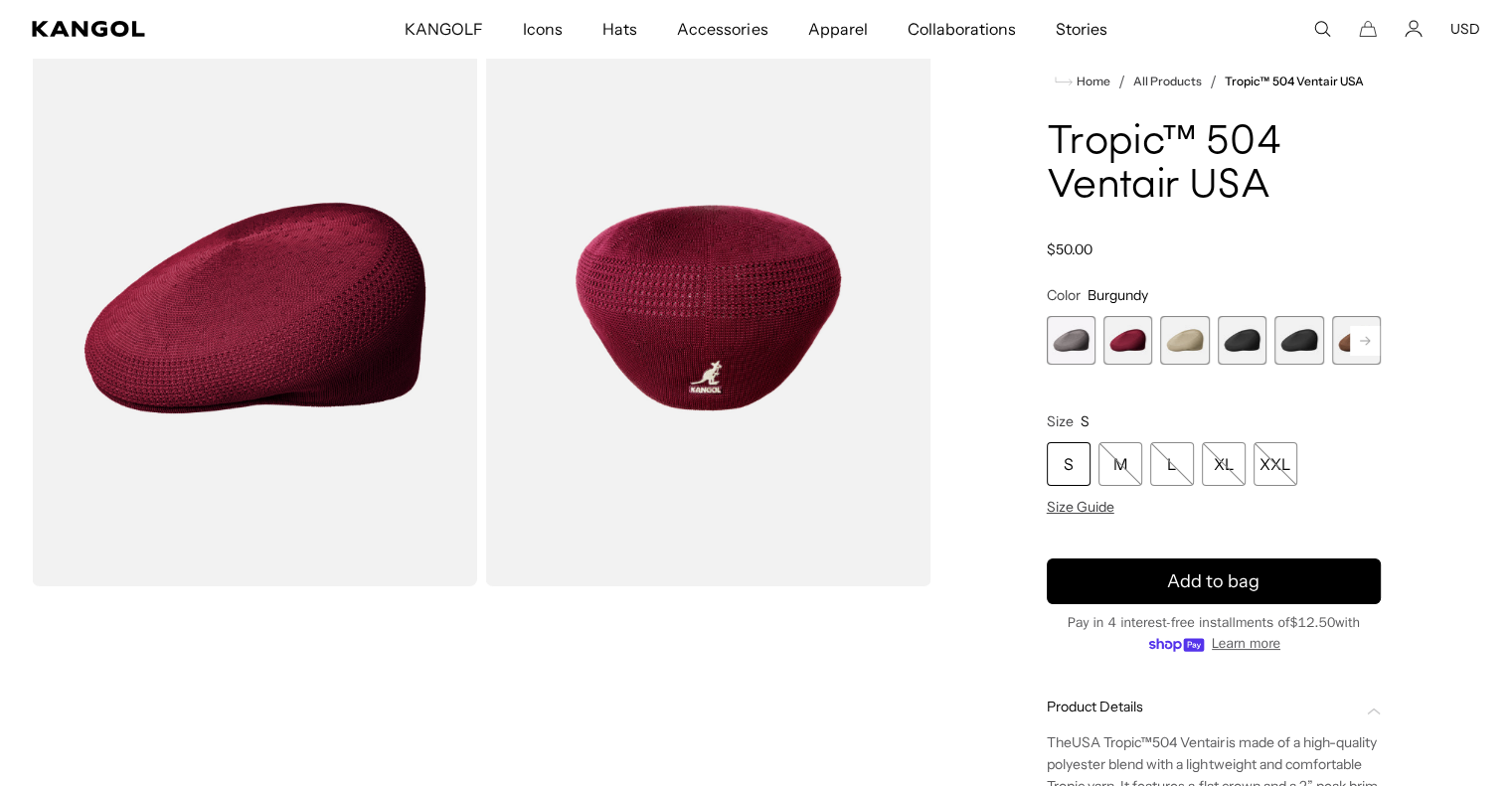 click 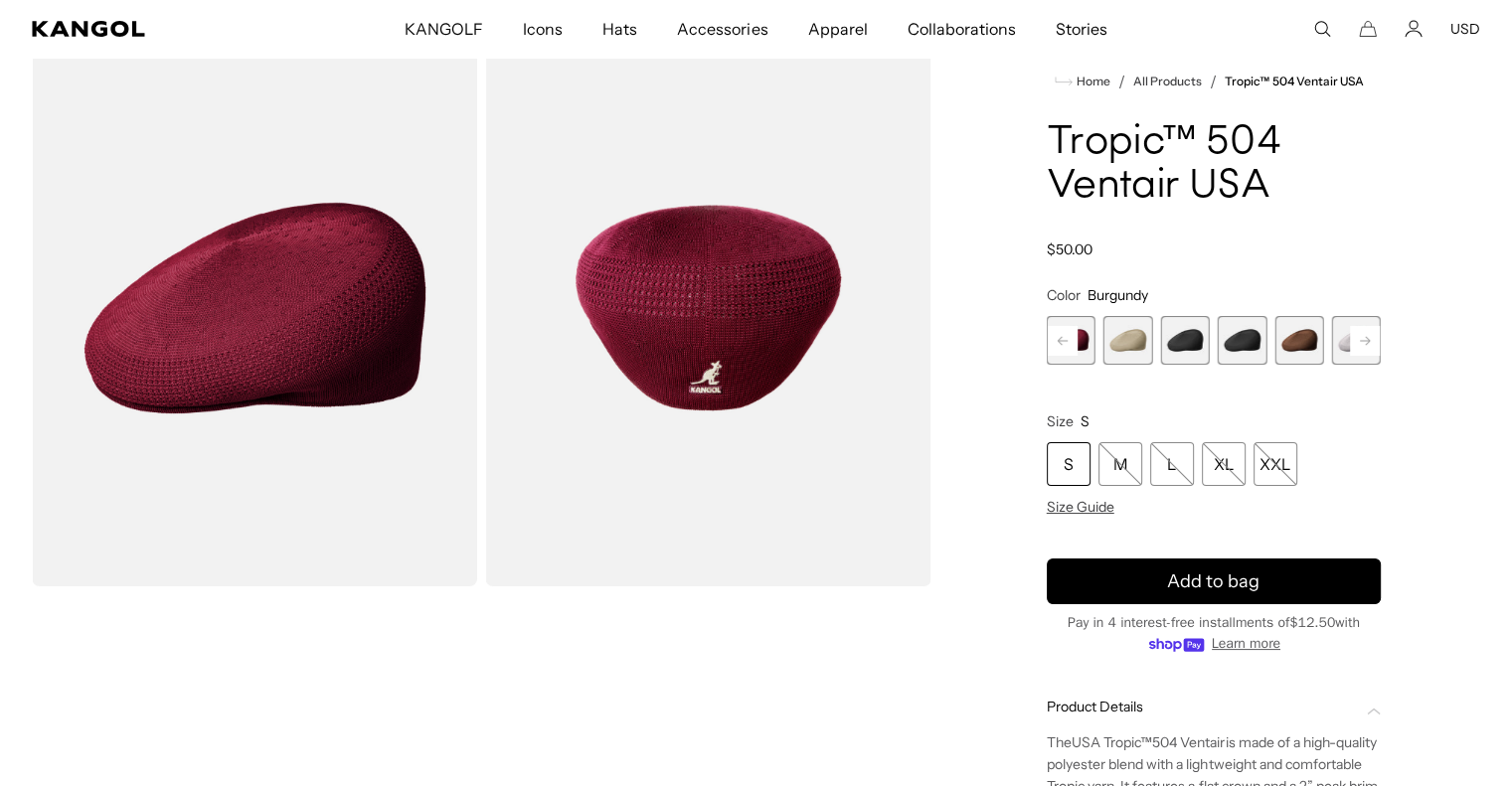 scroll, scrollTop: 0, scrollLeft: 410, axis: horizontal 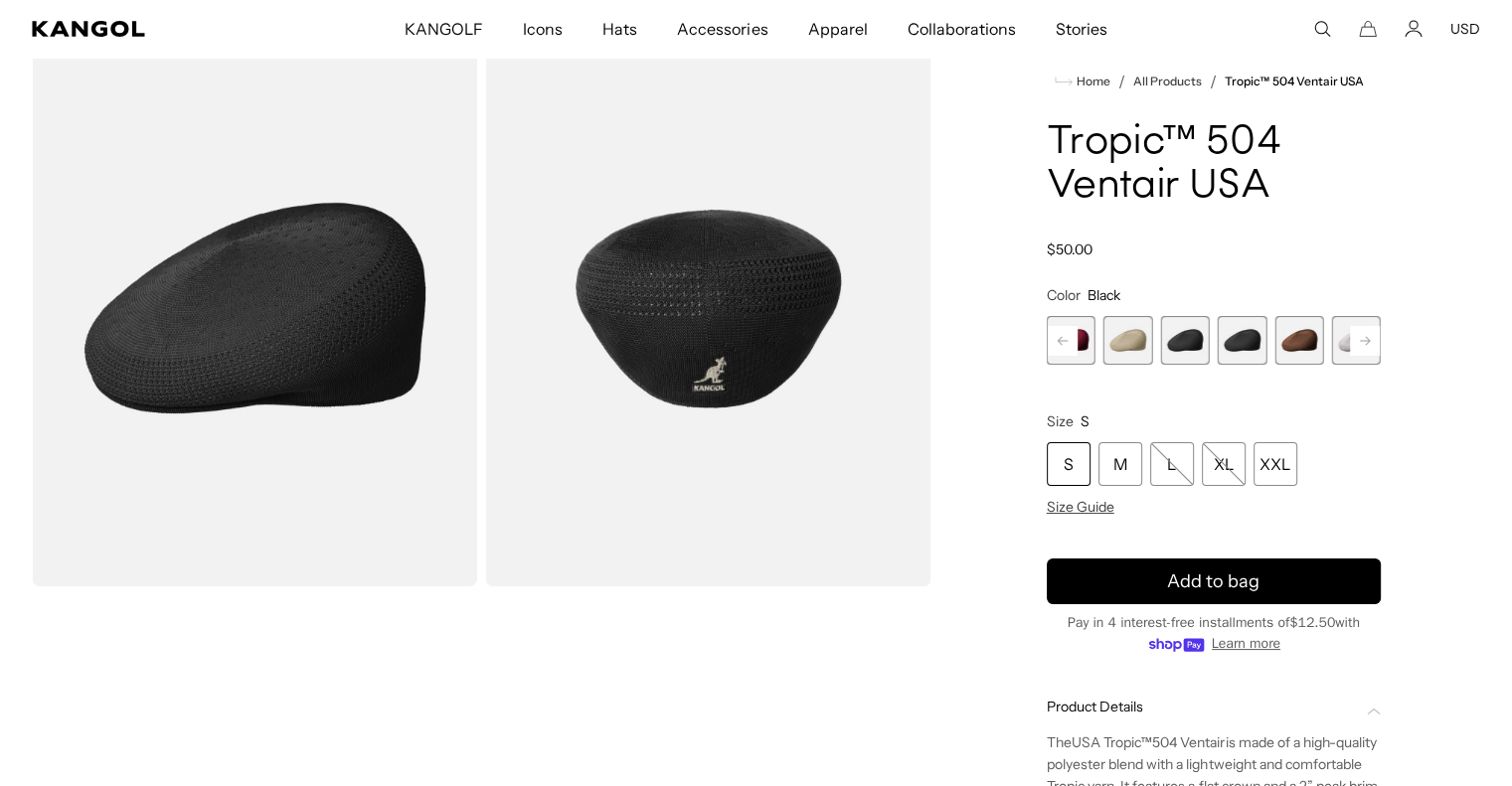 click at bounding box center (1242, 340) 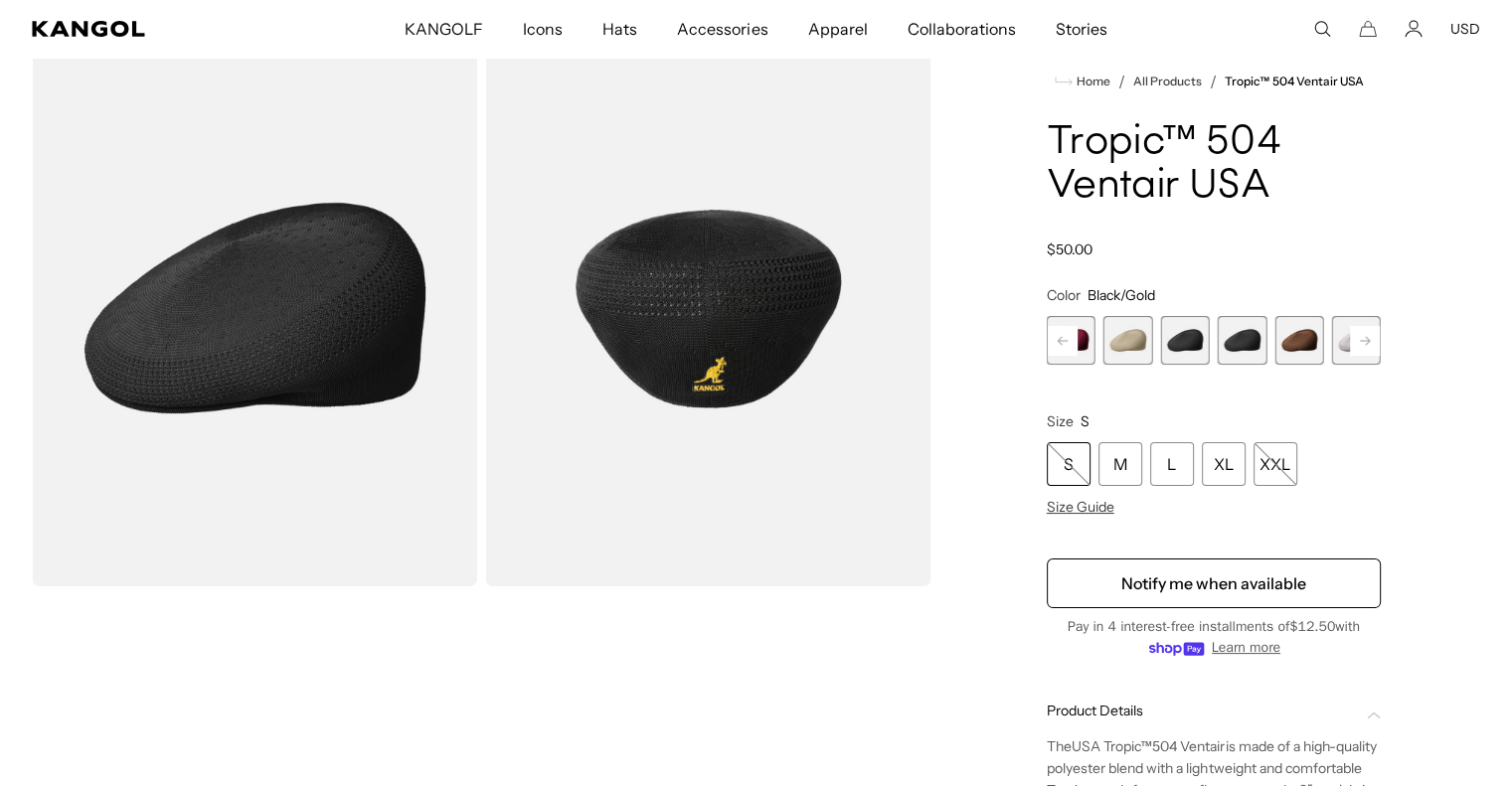 scroll, scrollTop: 0, scrollLeft: 0, axis: both 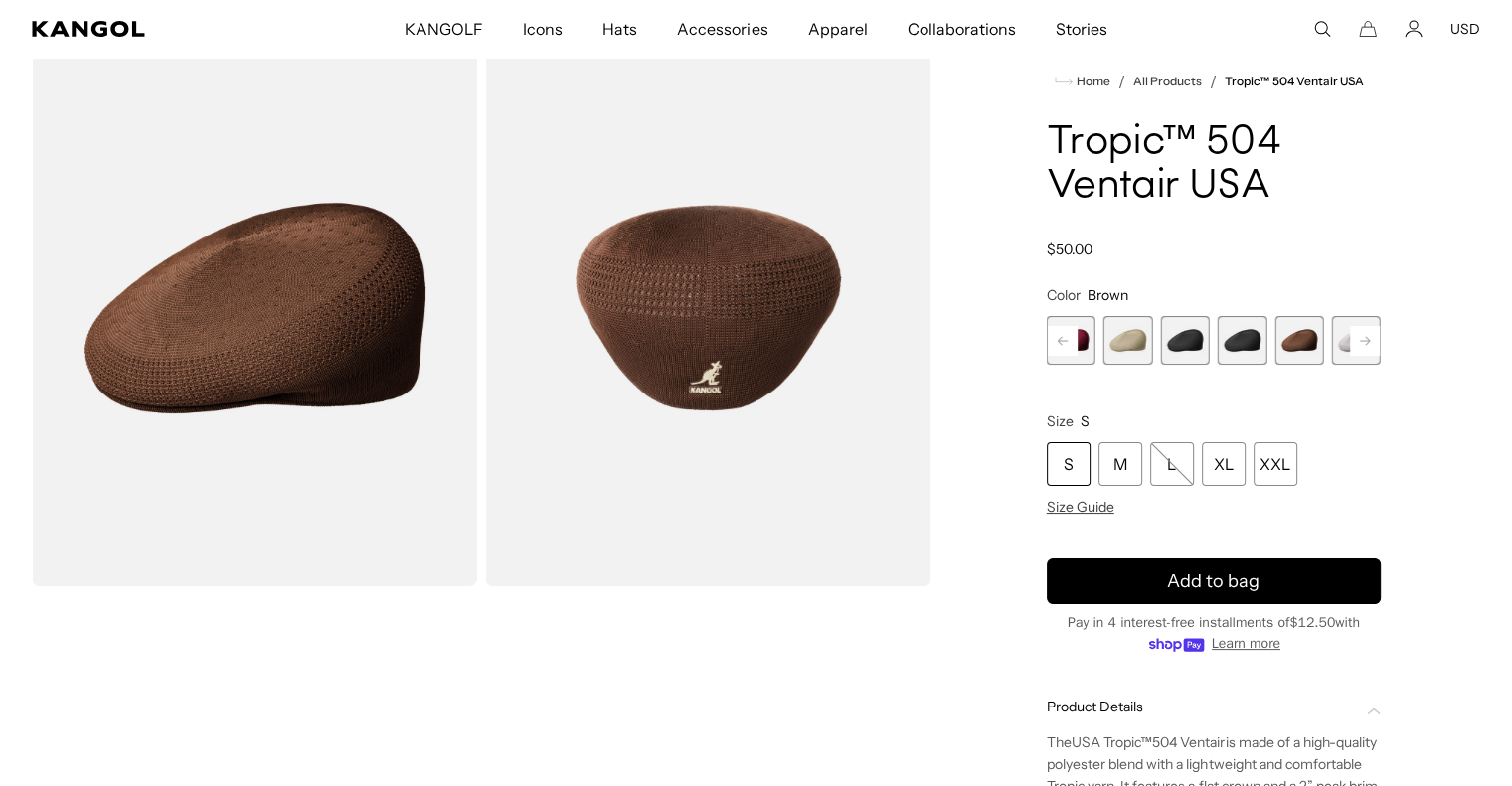 click on "Charcoal
Variant sold out or unavailable
Burgundy
Variant sold out or unavailable
Beige
Variant sold out or unavailable
Black
Variant sold out or unavailable
Black/Gold
Variant sold out or unavailable
Brown
Variant sold out or unavailable
Grey
Variant sold out or unavailable" at bounding box center [1214, 340] 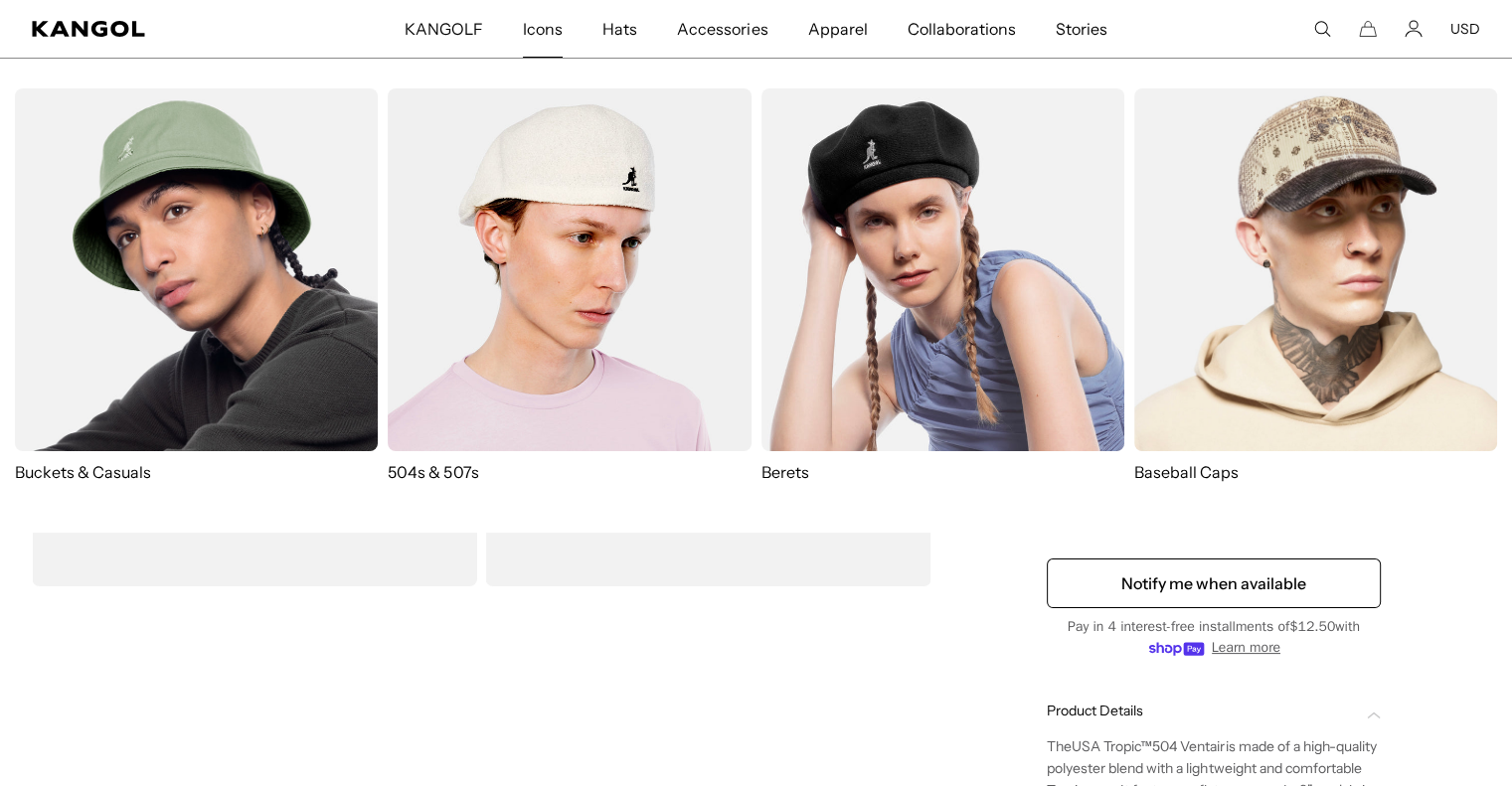 scroll, scrollTop: 0, scrollLeft: 0, axis: both 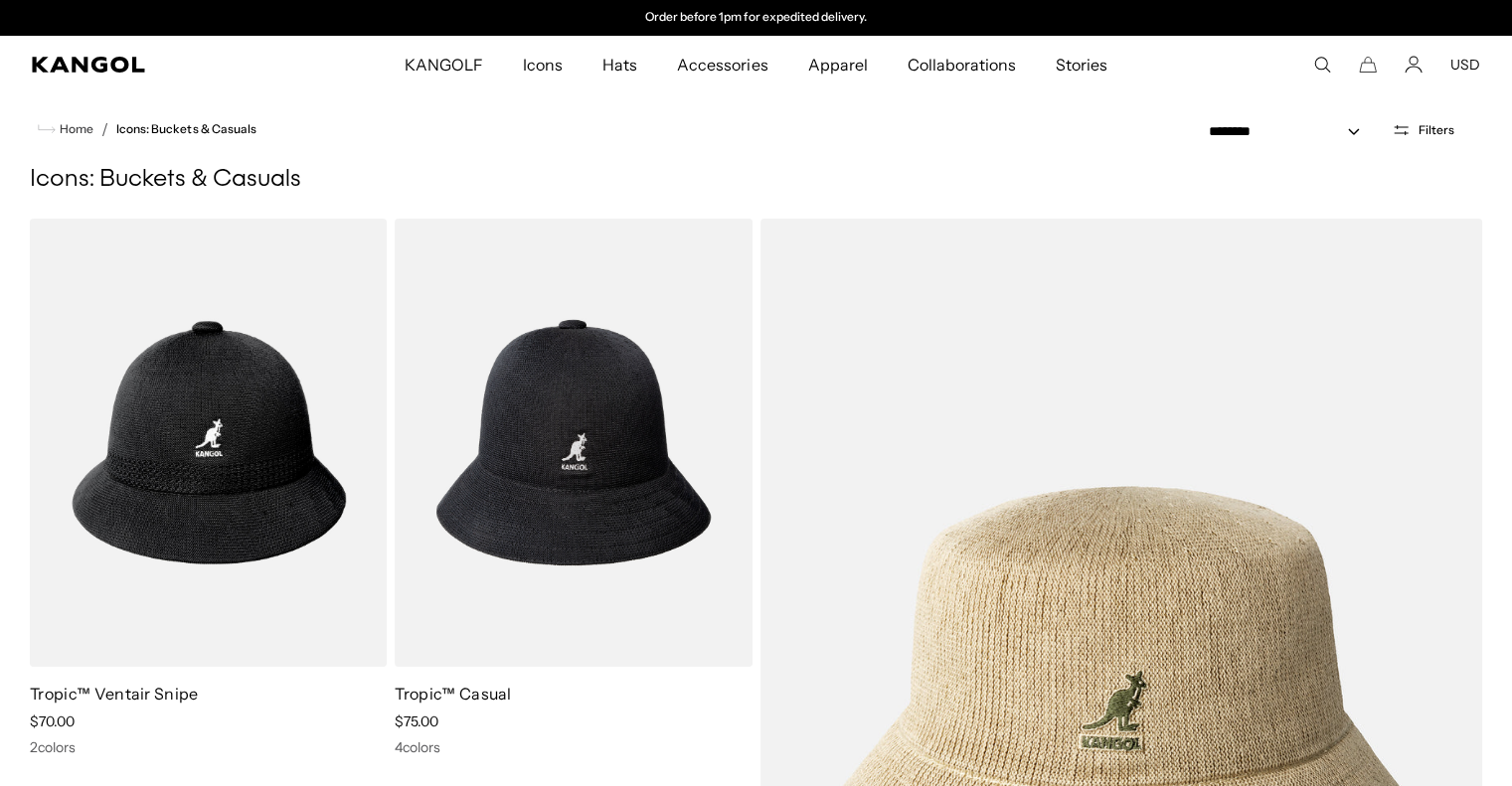 click on "Filters" at bounding box center (1436, 130) 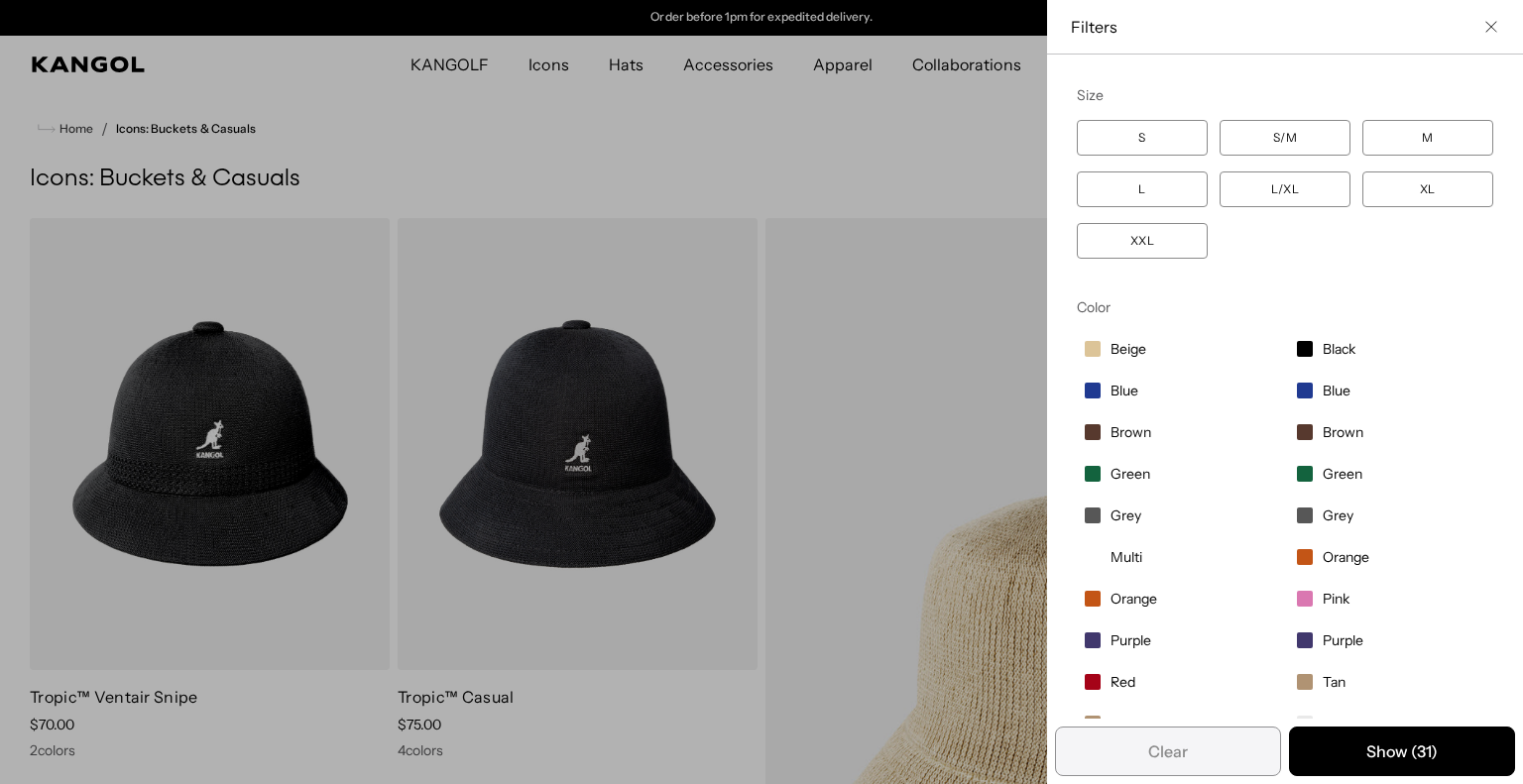 scroll, scrollTop: 47, scrollLeft: 0, axis: vertical 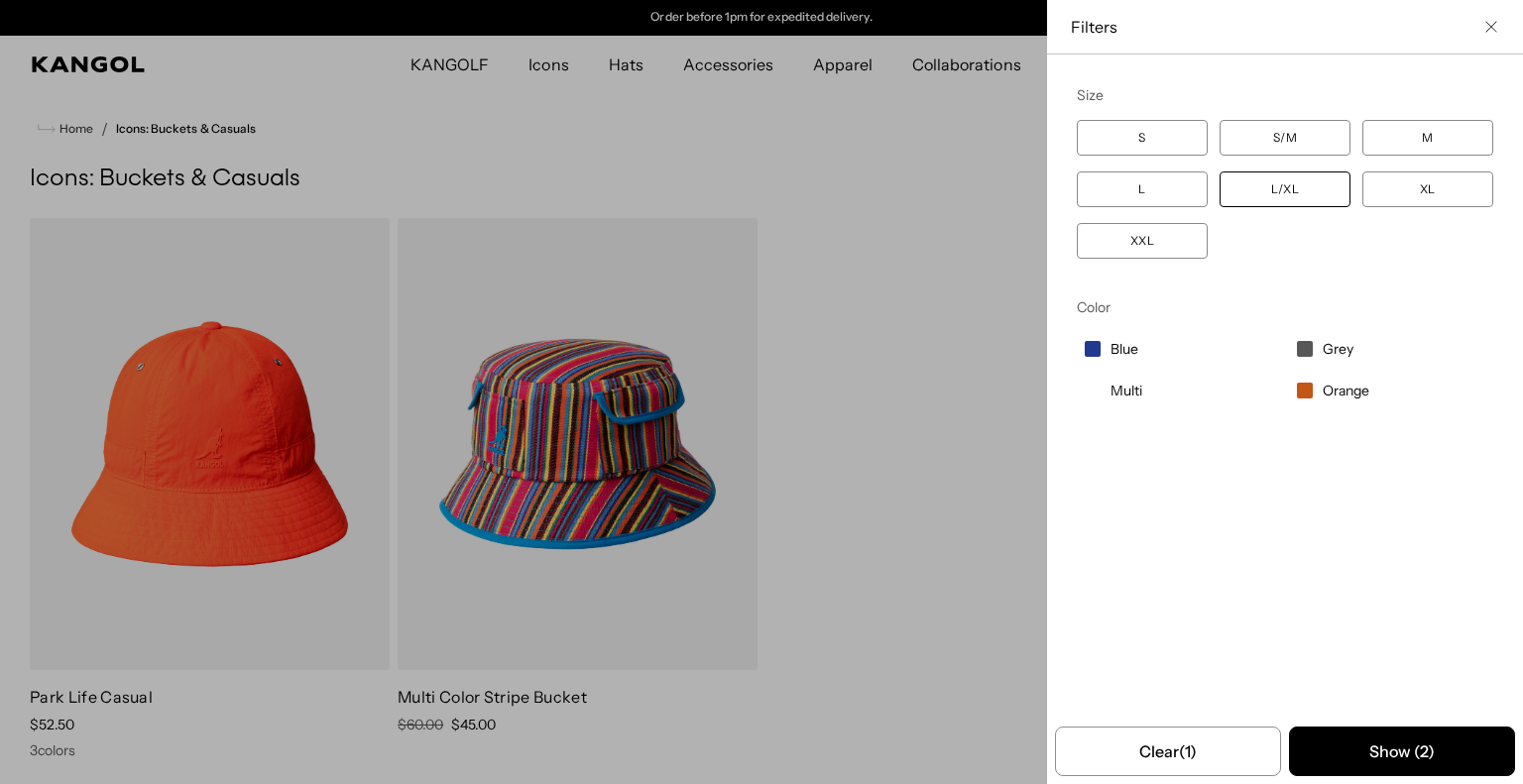 click on "L/XL" at bounding box center (1285, 189) 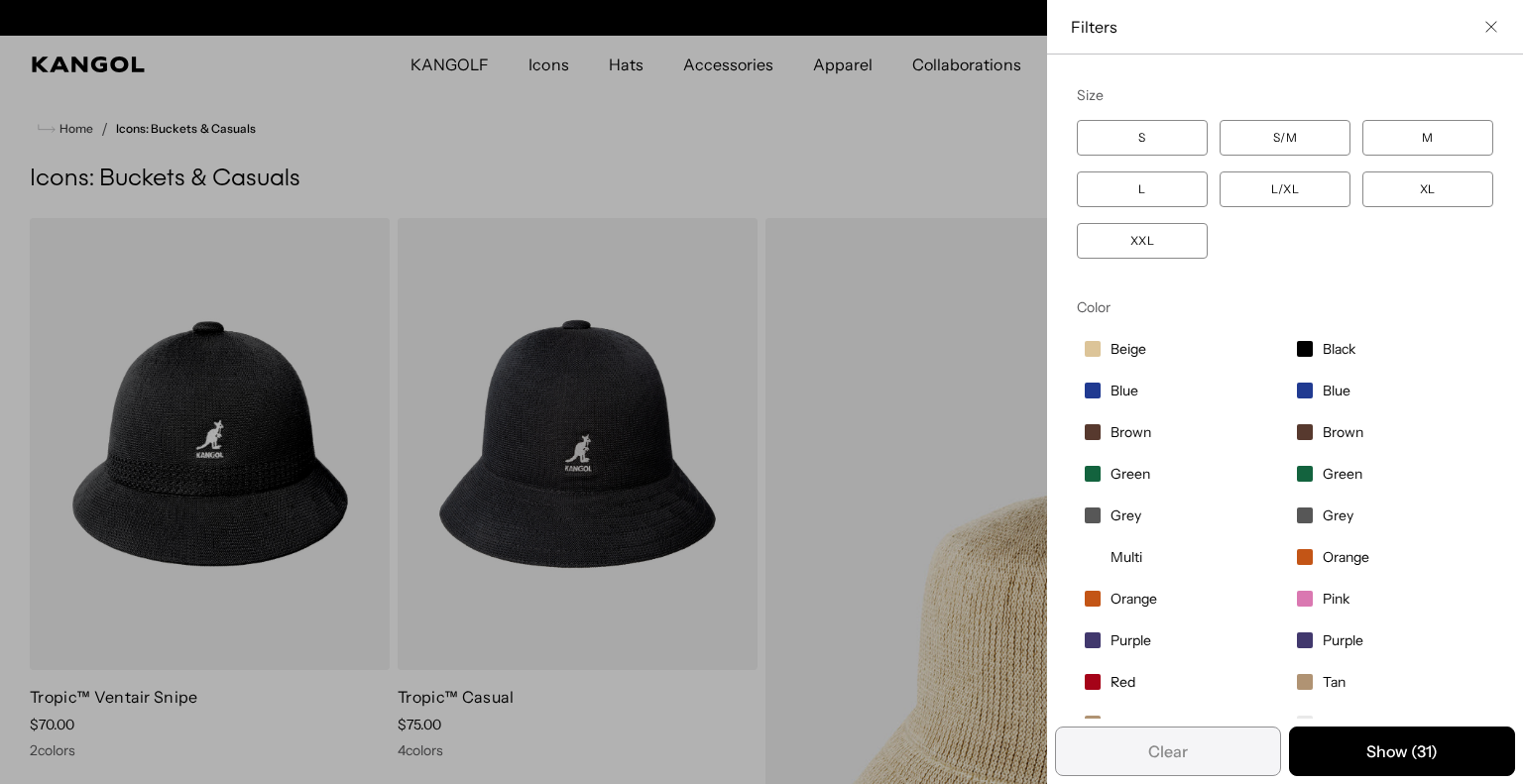 scroll, scrollTop: 0, scrollLeft: 0, axis: both 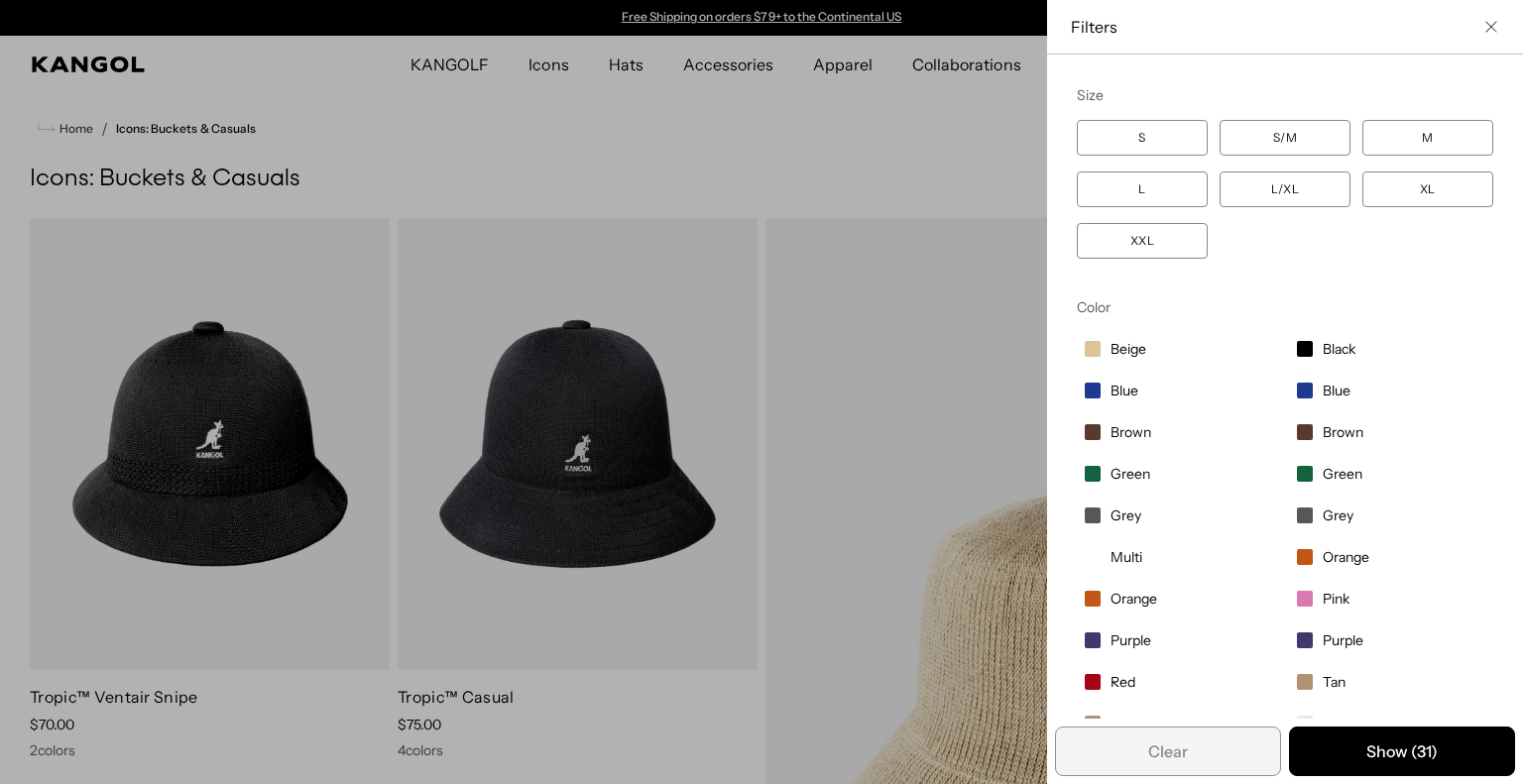click on "XL" at bounding box center [1428, 189] 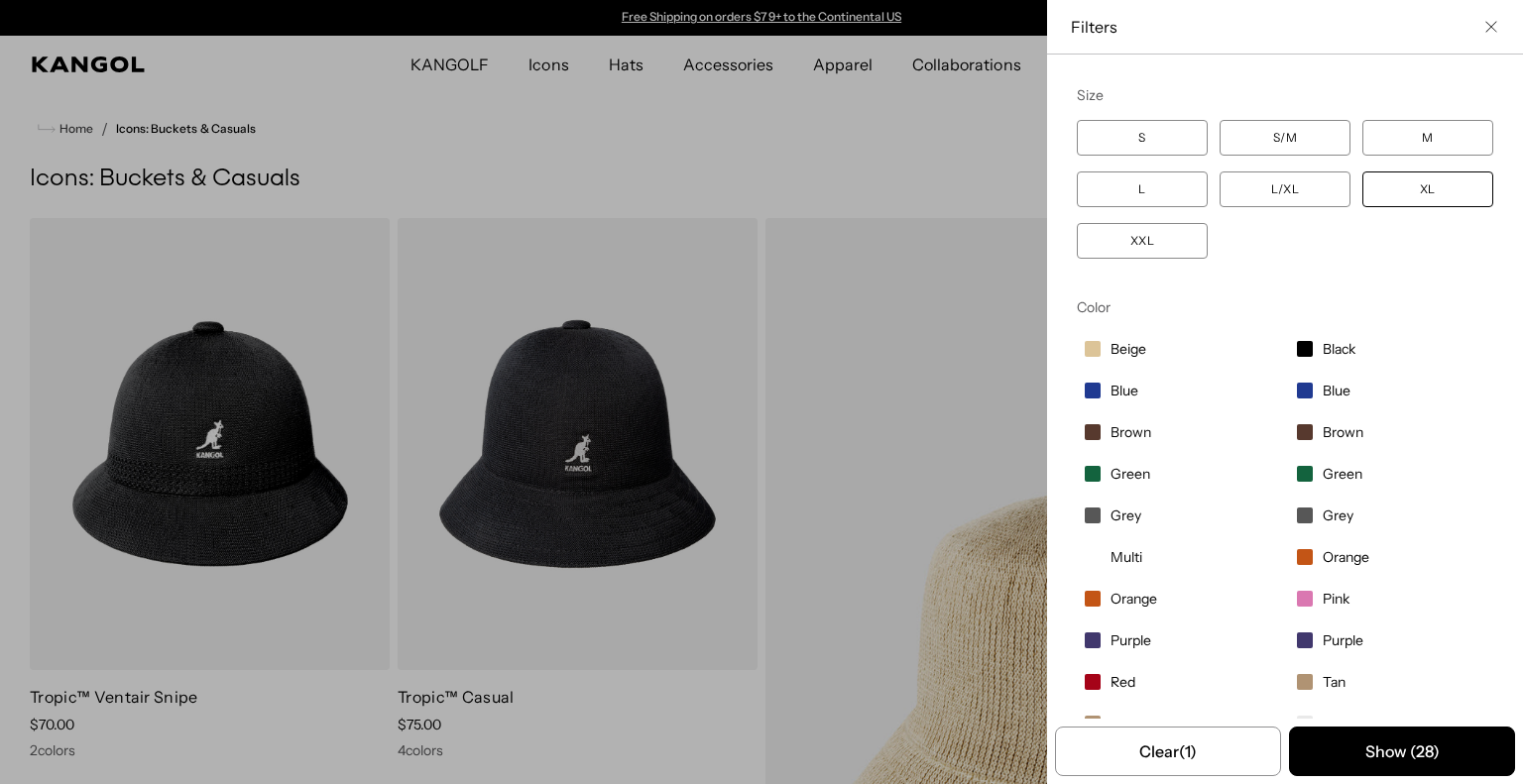 click on "XL" at bounding box center (1428, 189) 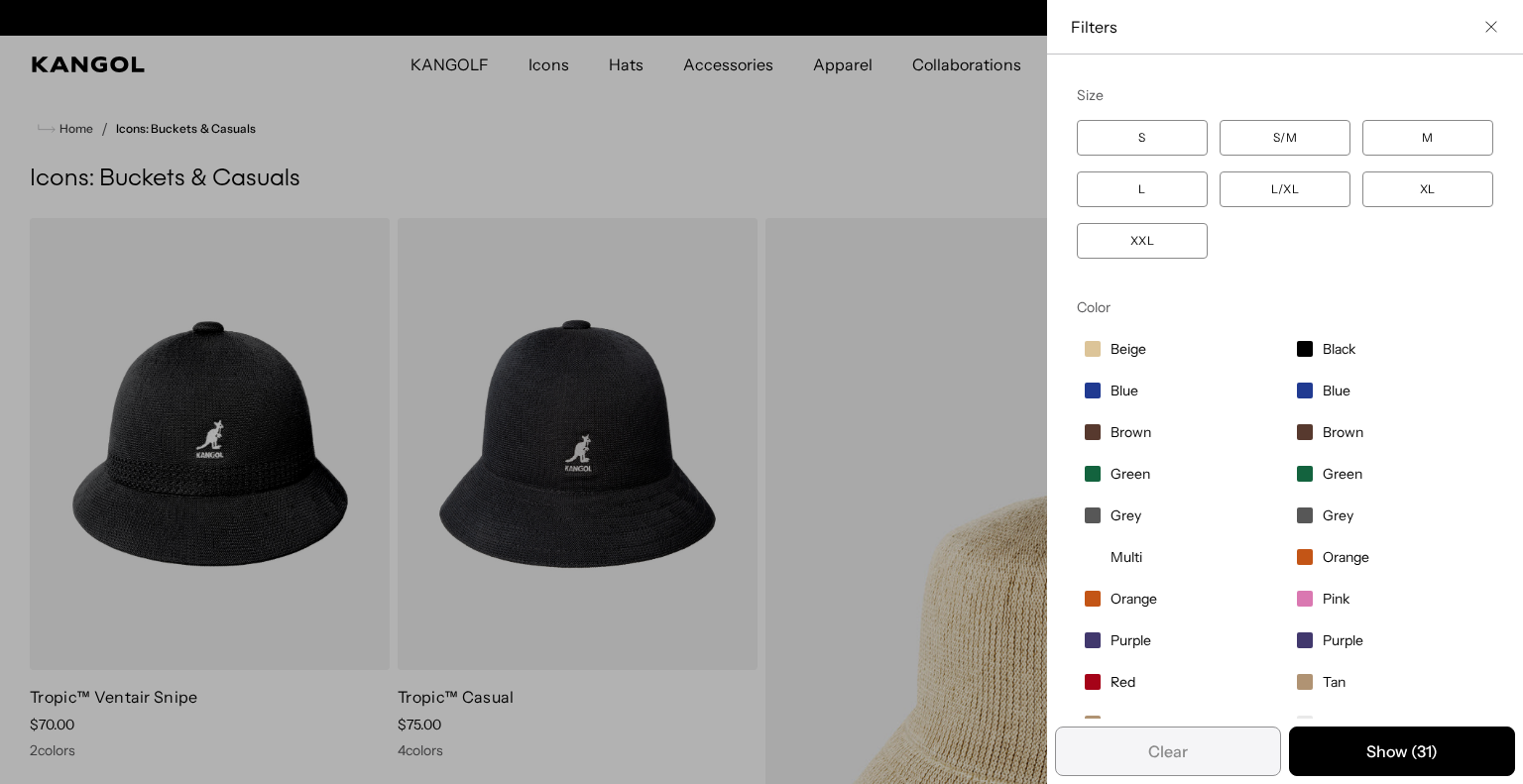 scroll, scrollTop: 0, scrollLeft: 409, axis: horizontal 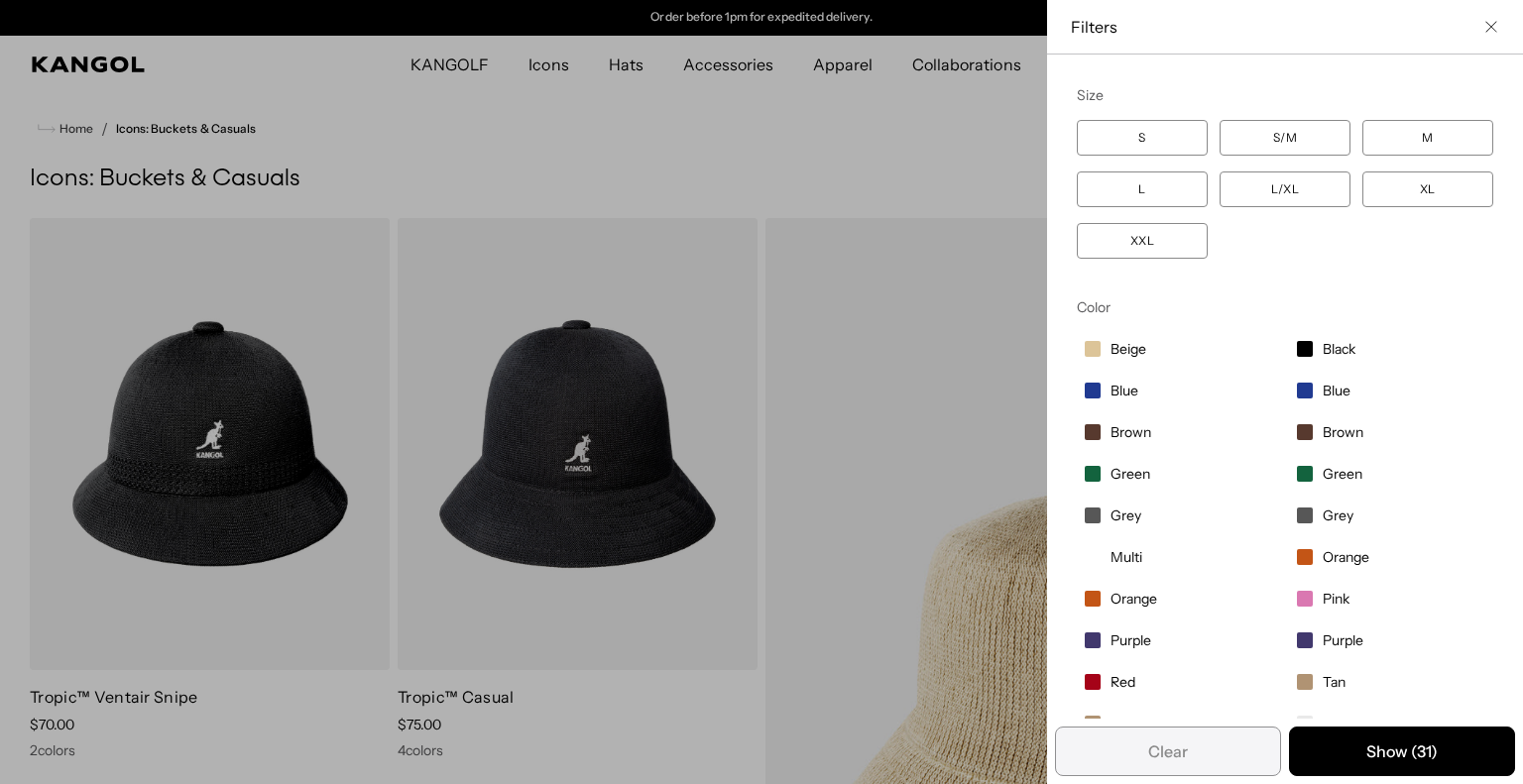 click on "Green" at bounding box center (1130, 474) 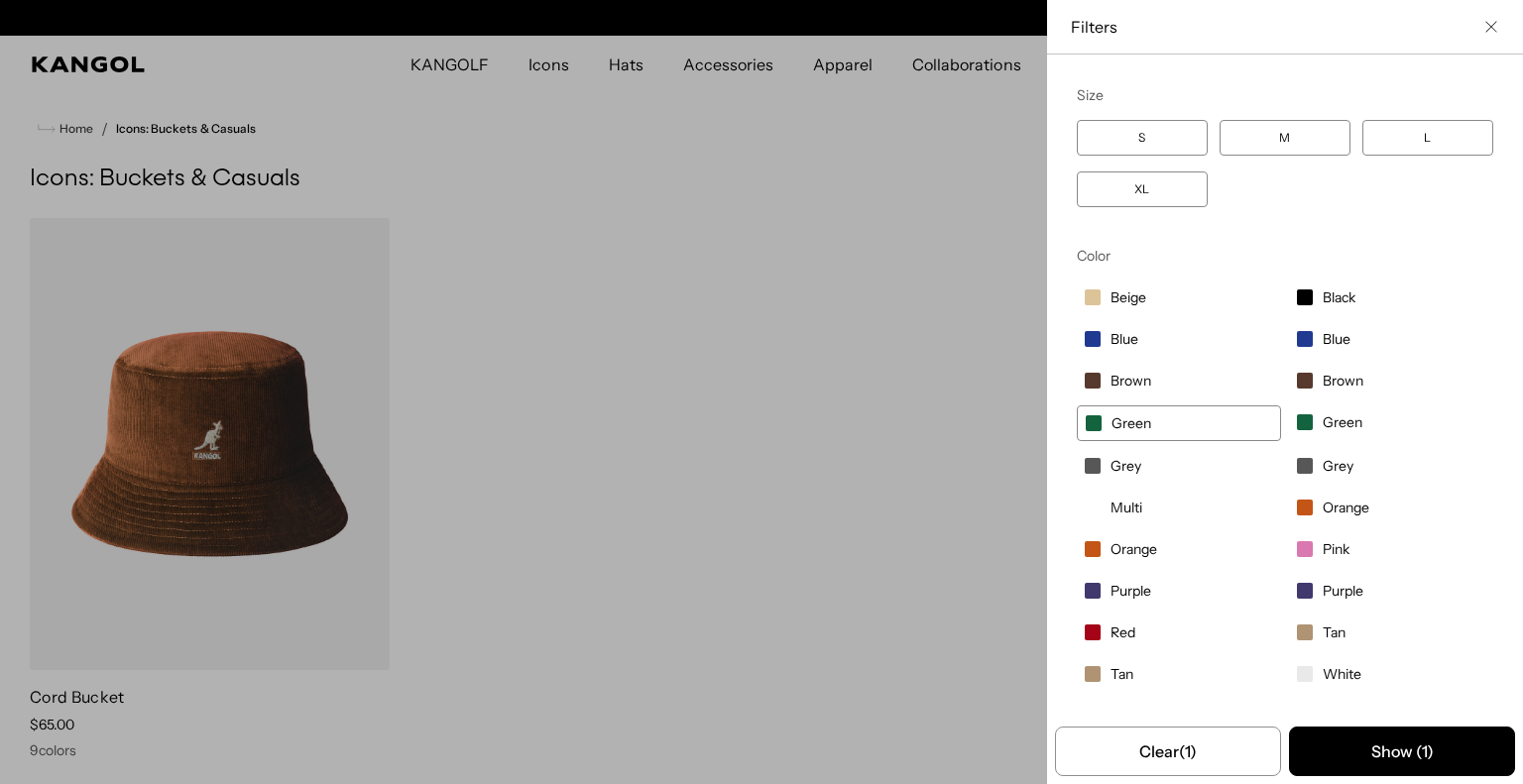 scroll, scrollTop: 0, scrollLeft: 0, axis: both 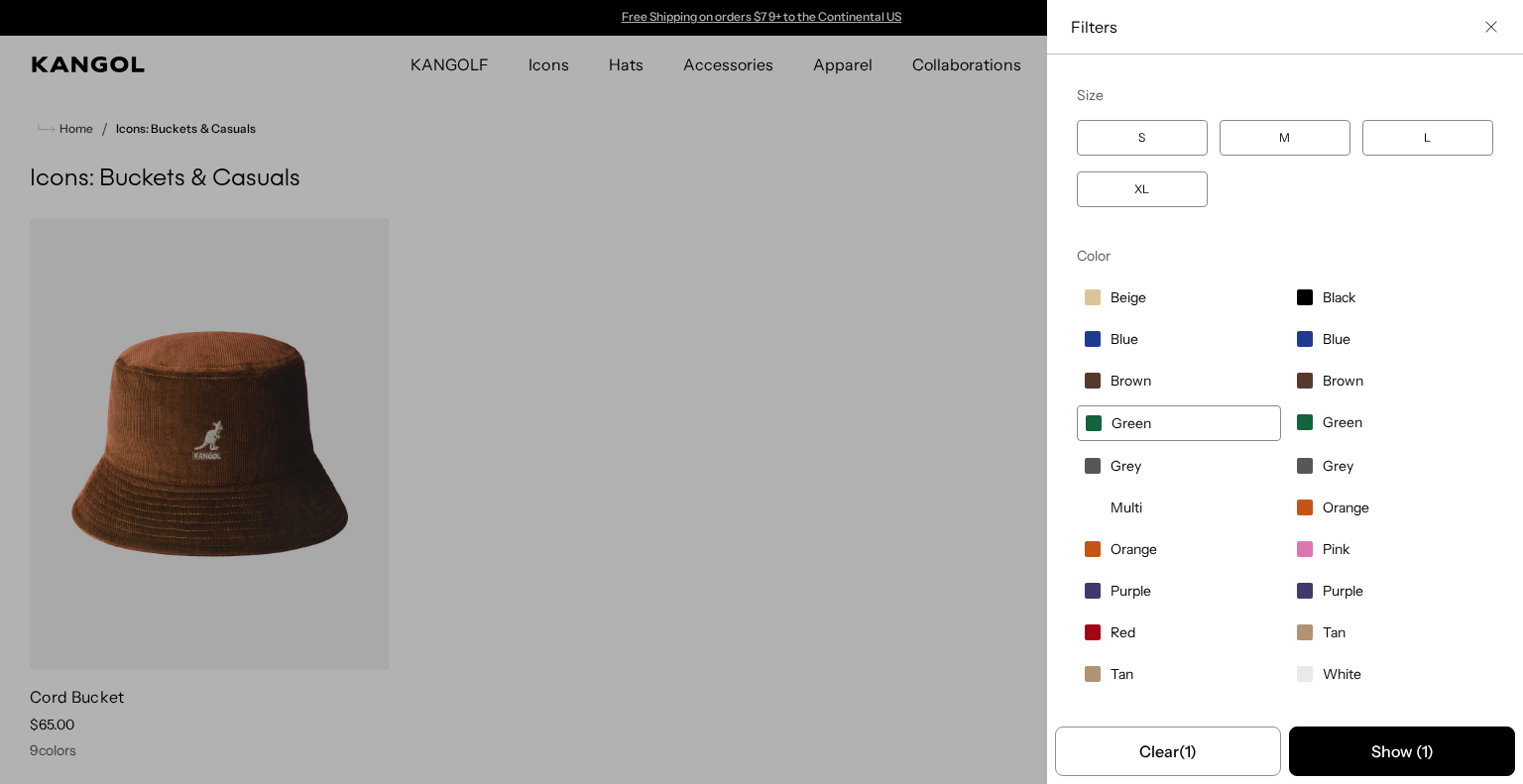 click on "Green" at bounding box center [1391, 422] 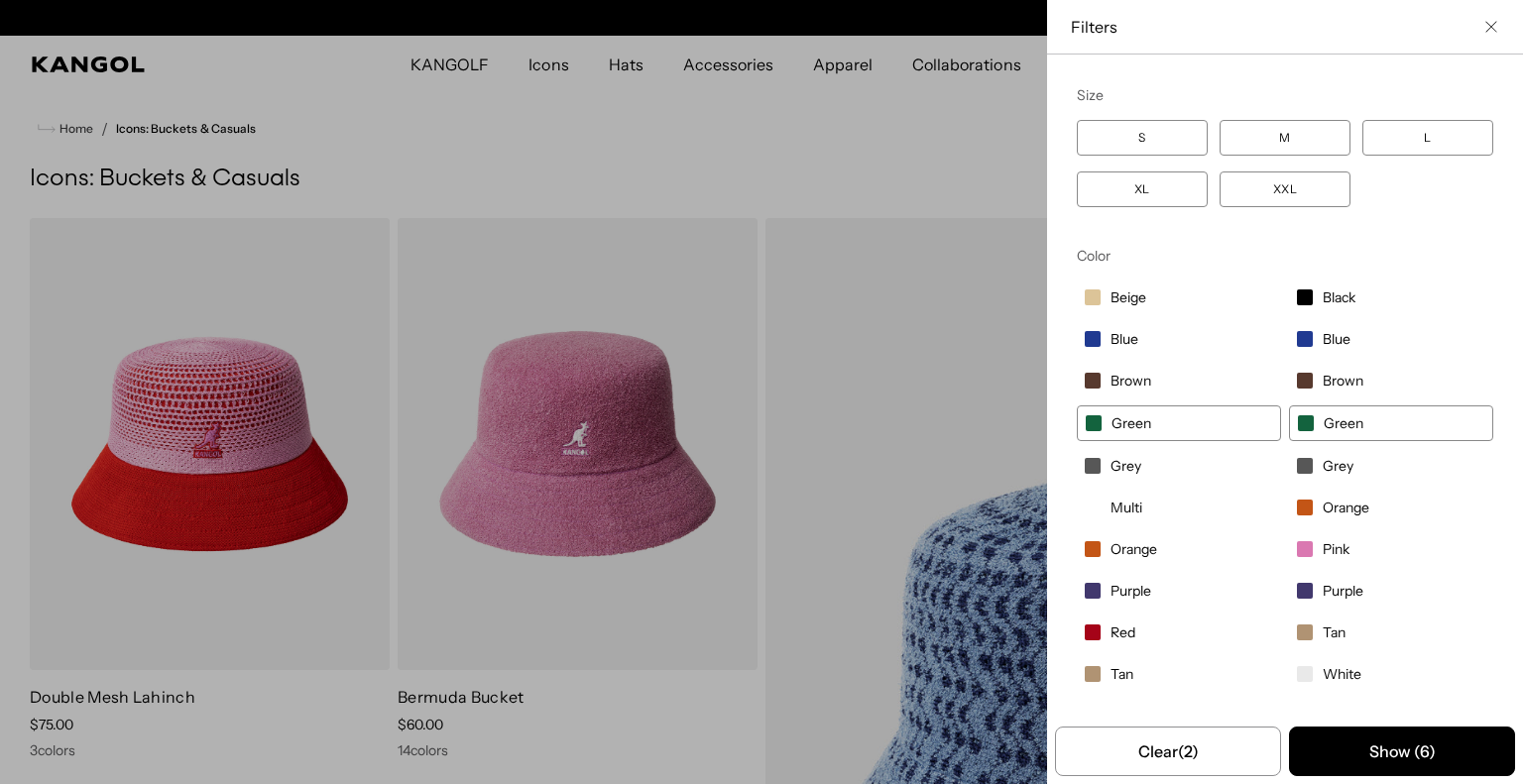 scroll, scrollTop: 0, scrollLeft: 409, axis: horizontal 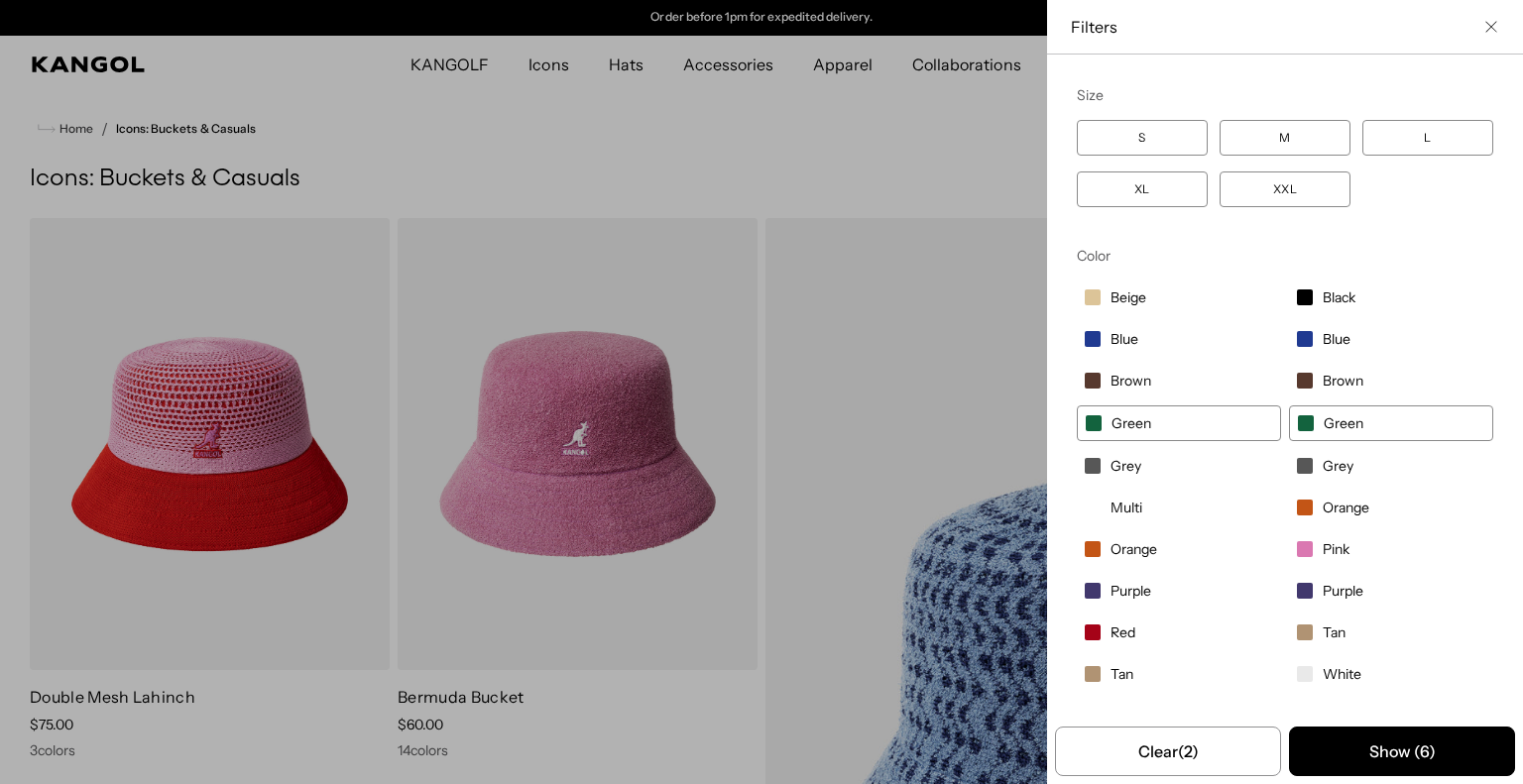 click on "Orange" at bounding box center (1346, 507) 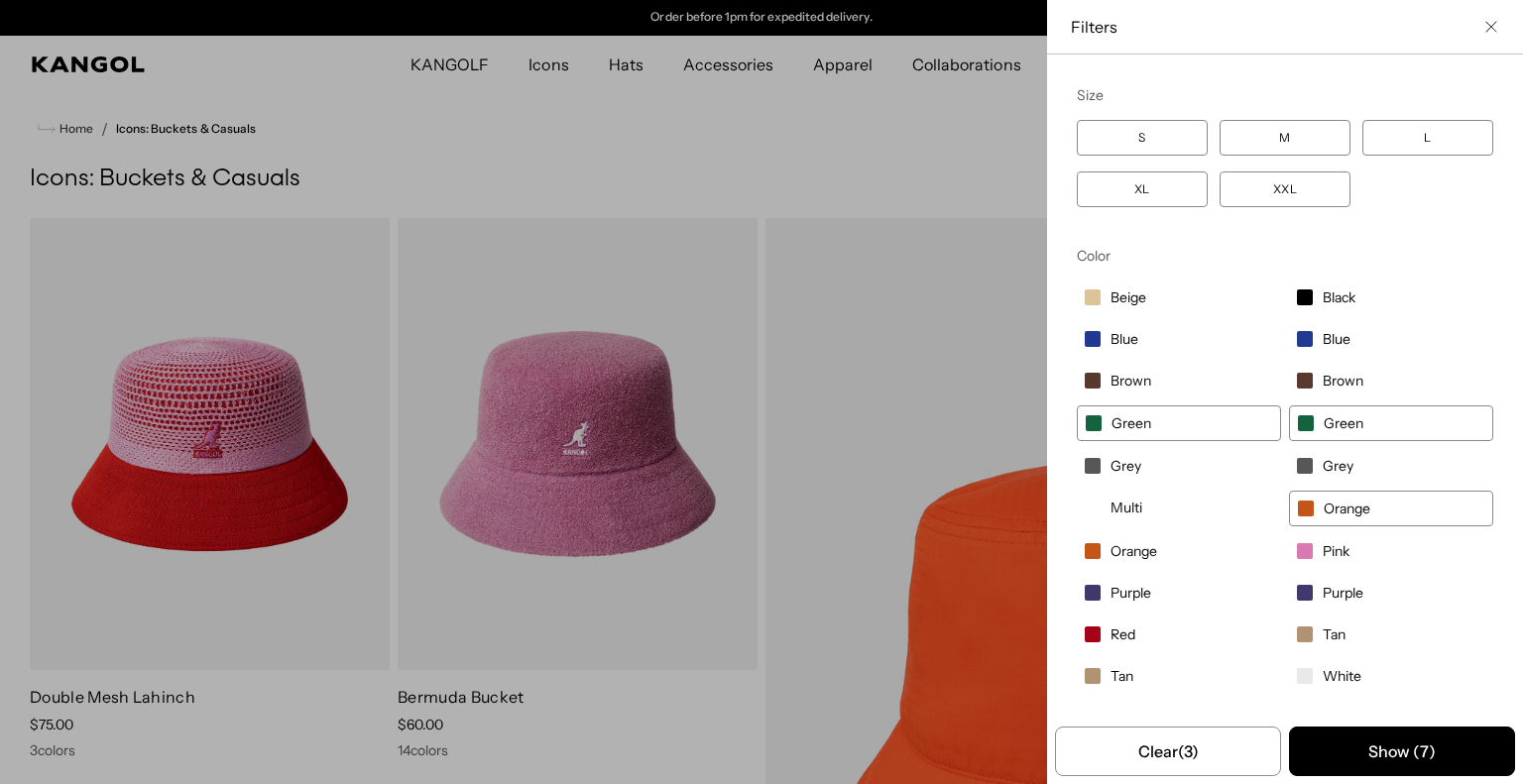 click on "Red" at bounding box center [1179, 634] 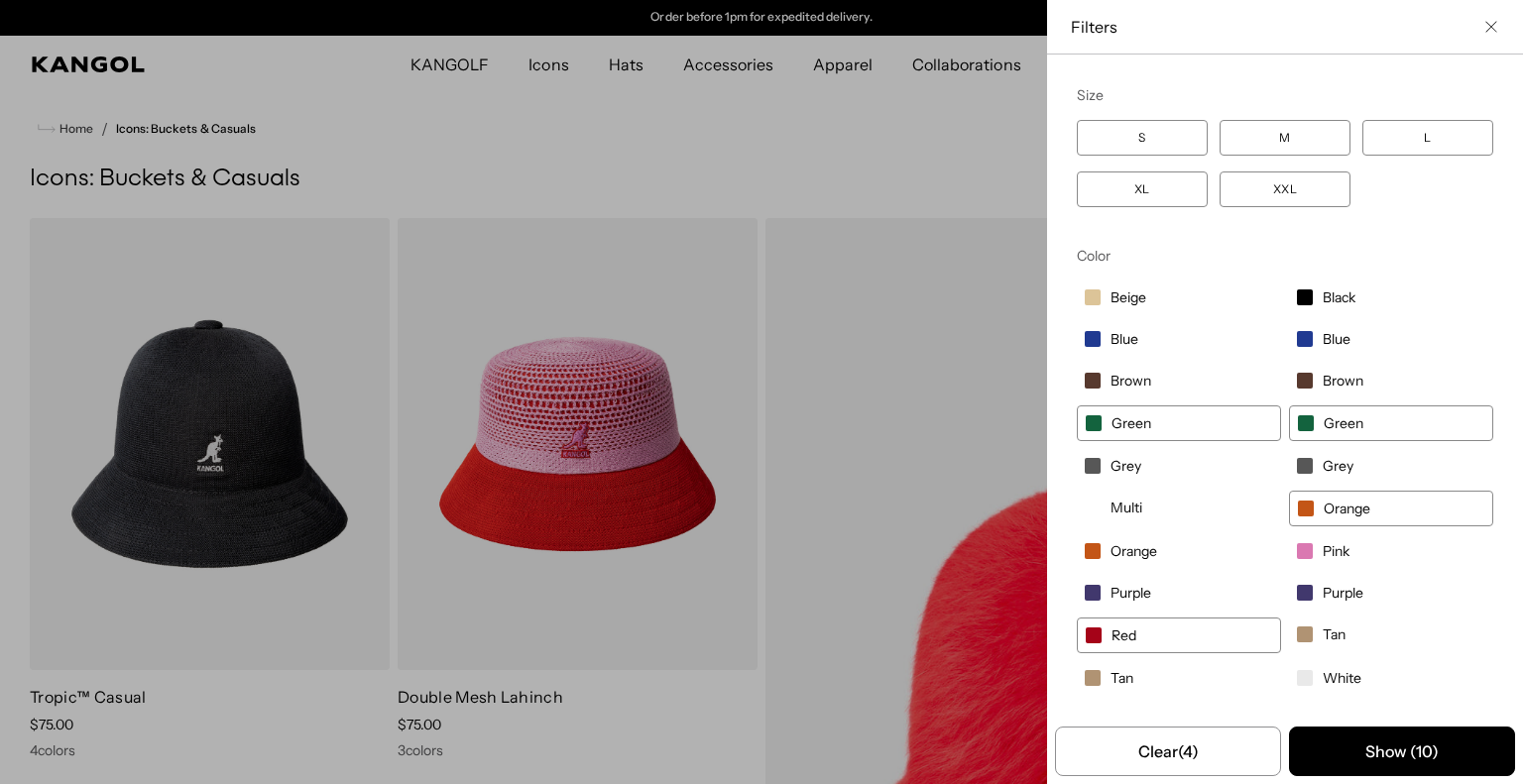 scroll, scrollTop: 0, scrollLeft: 0, axis: both 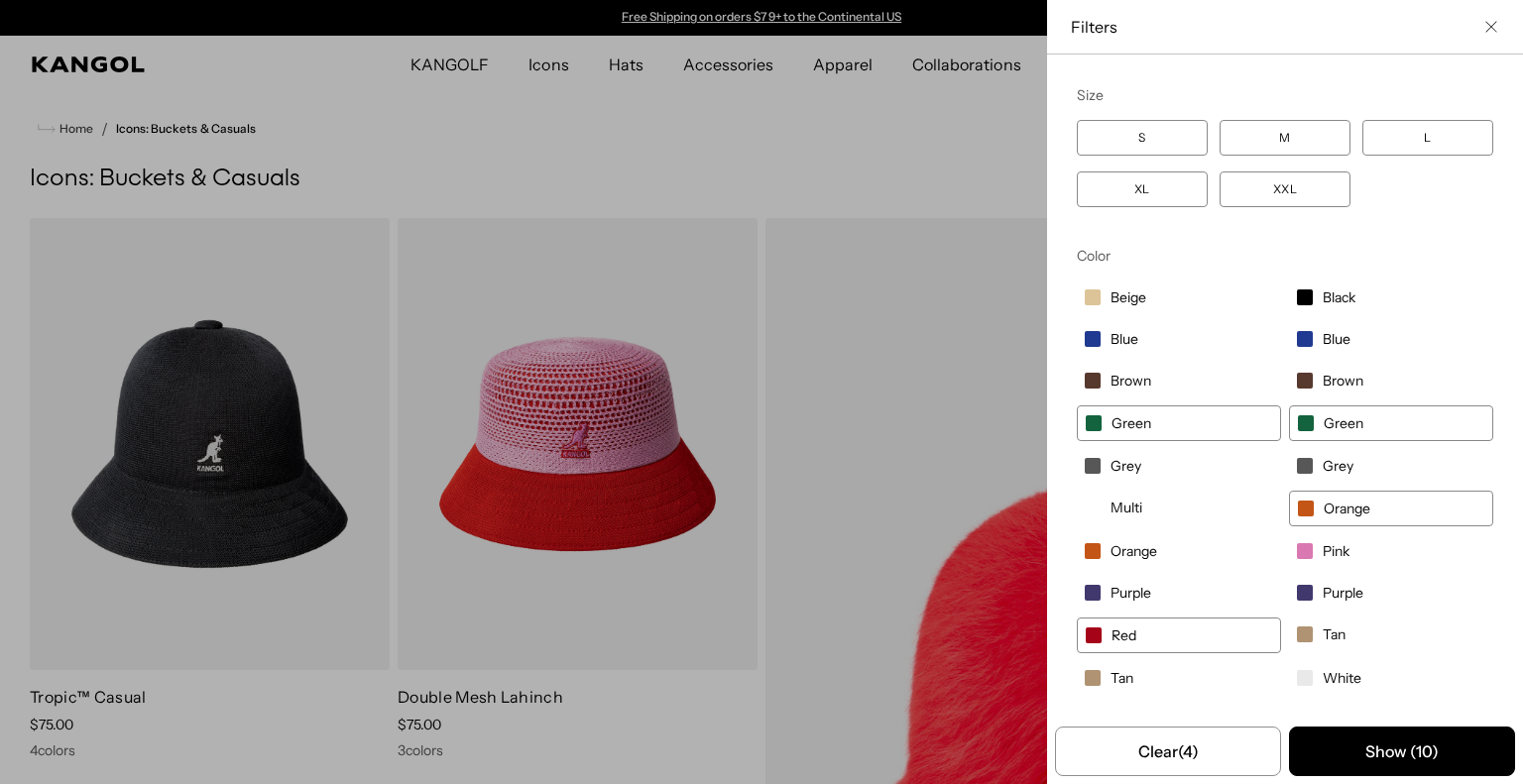 click on "Orange" at bounding box center (1133, 551) 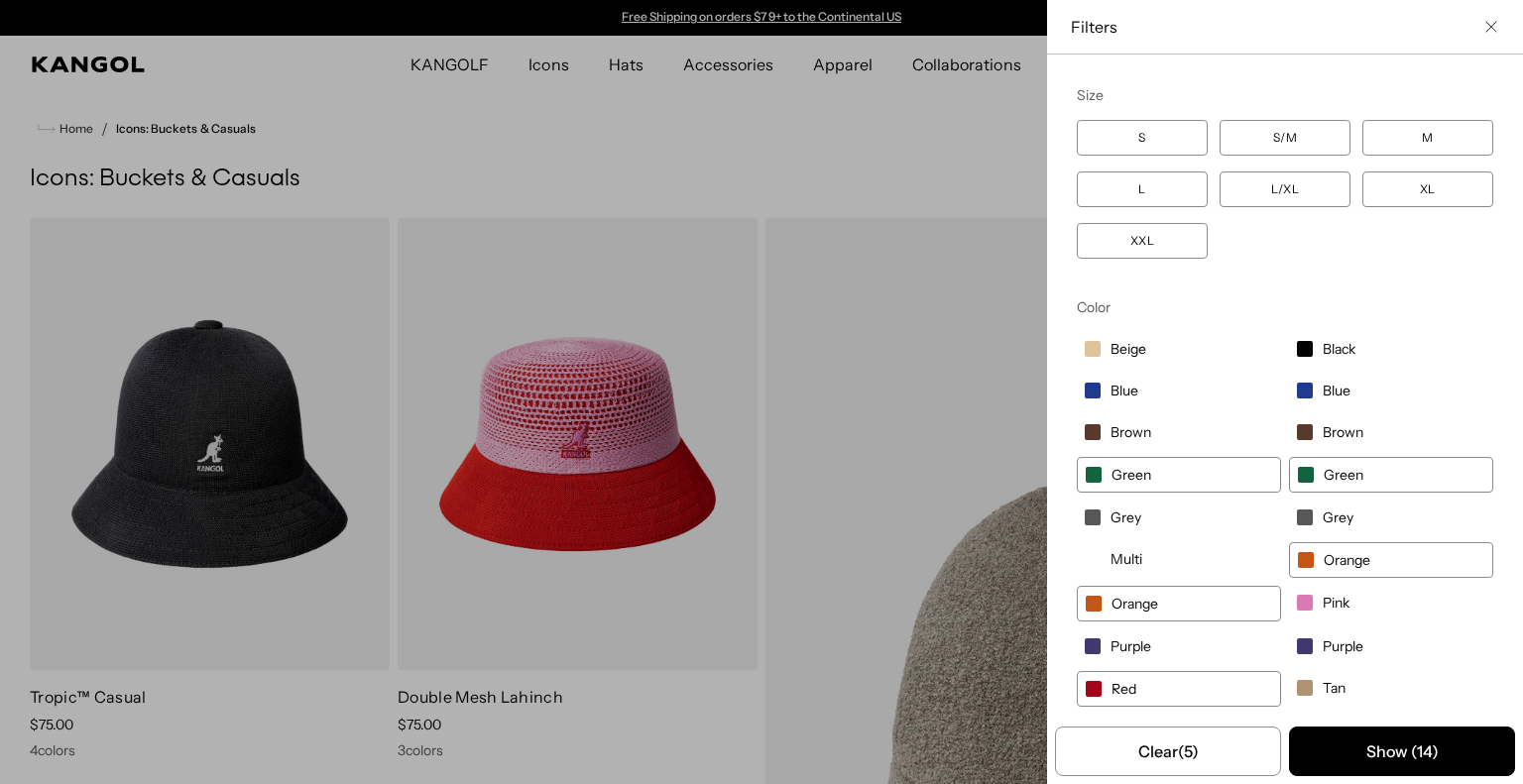 click on "Orange" at bounding box center [1179, 604] 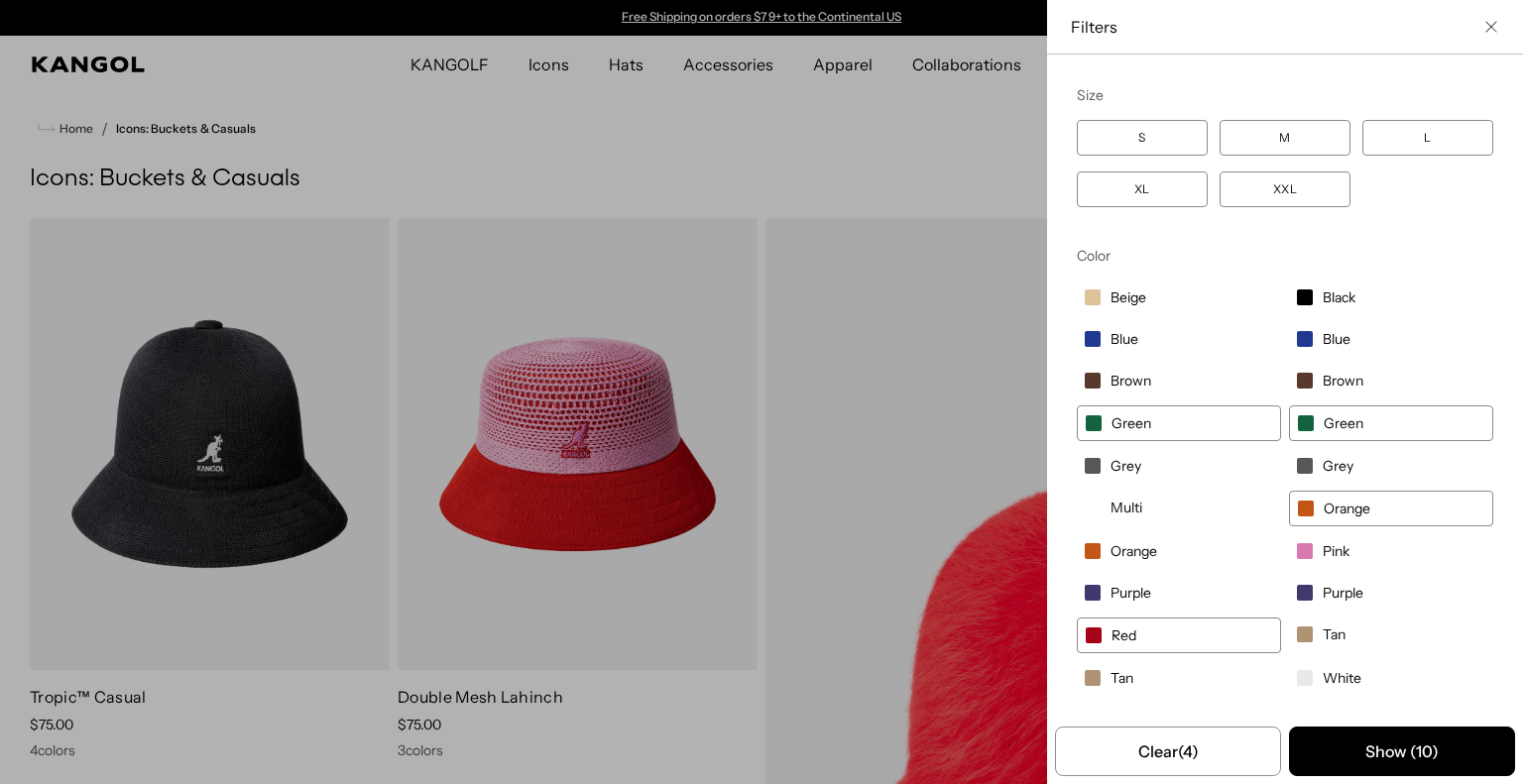 click on "Purple" at bounding box center (1343, 593) 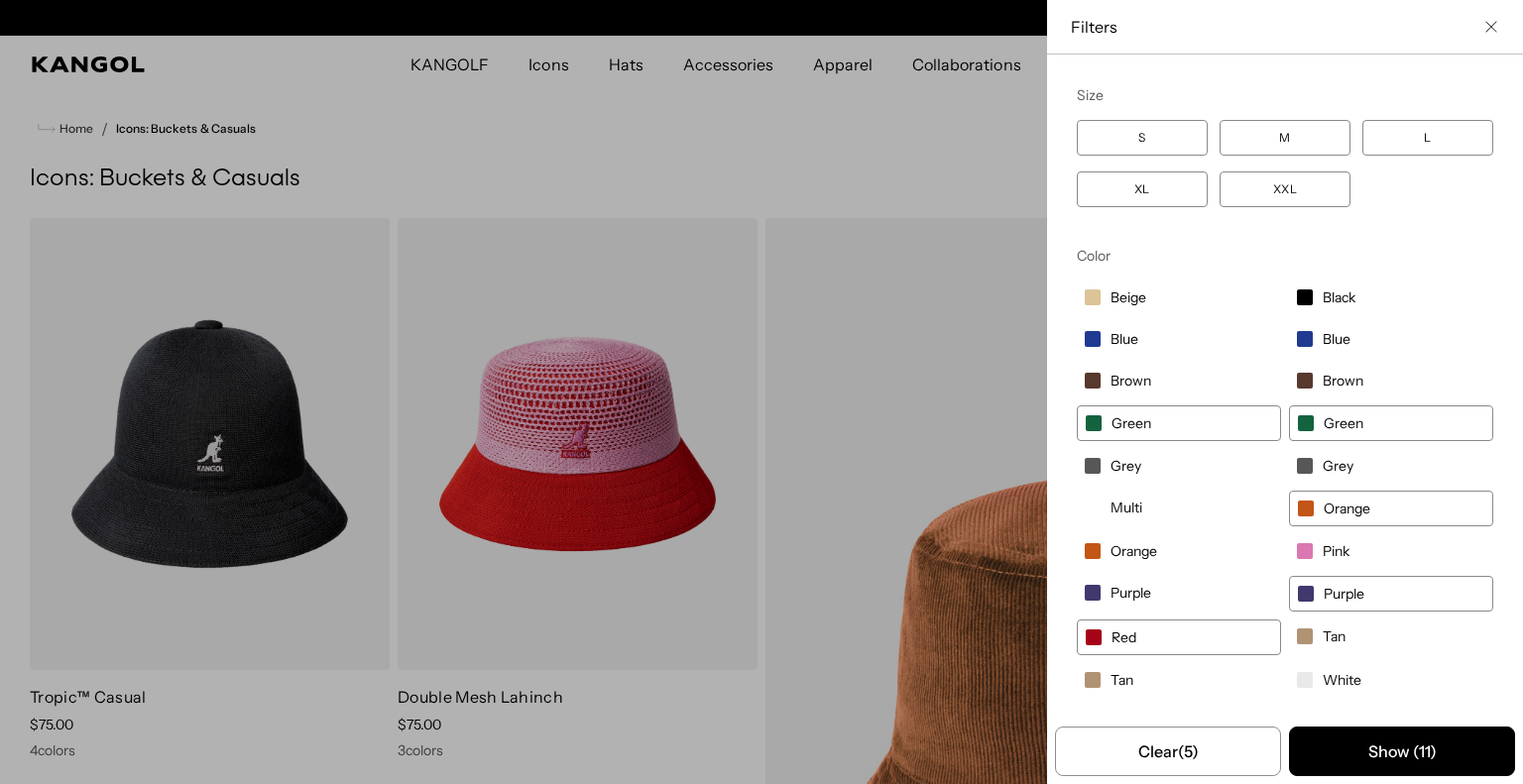 scroll, scrollTop: 0, scrollLeft: 409, axis: horizontal 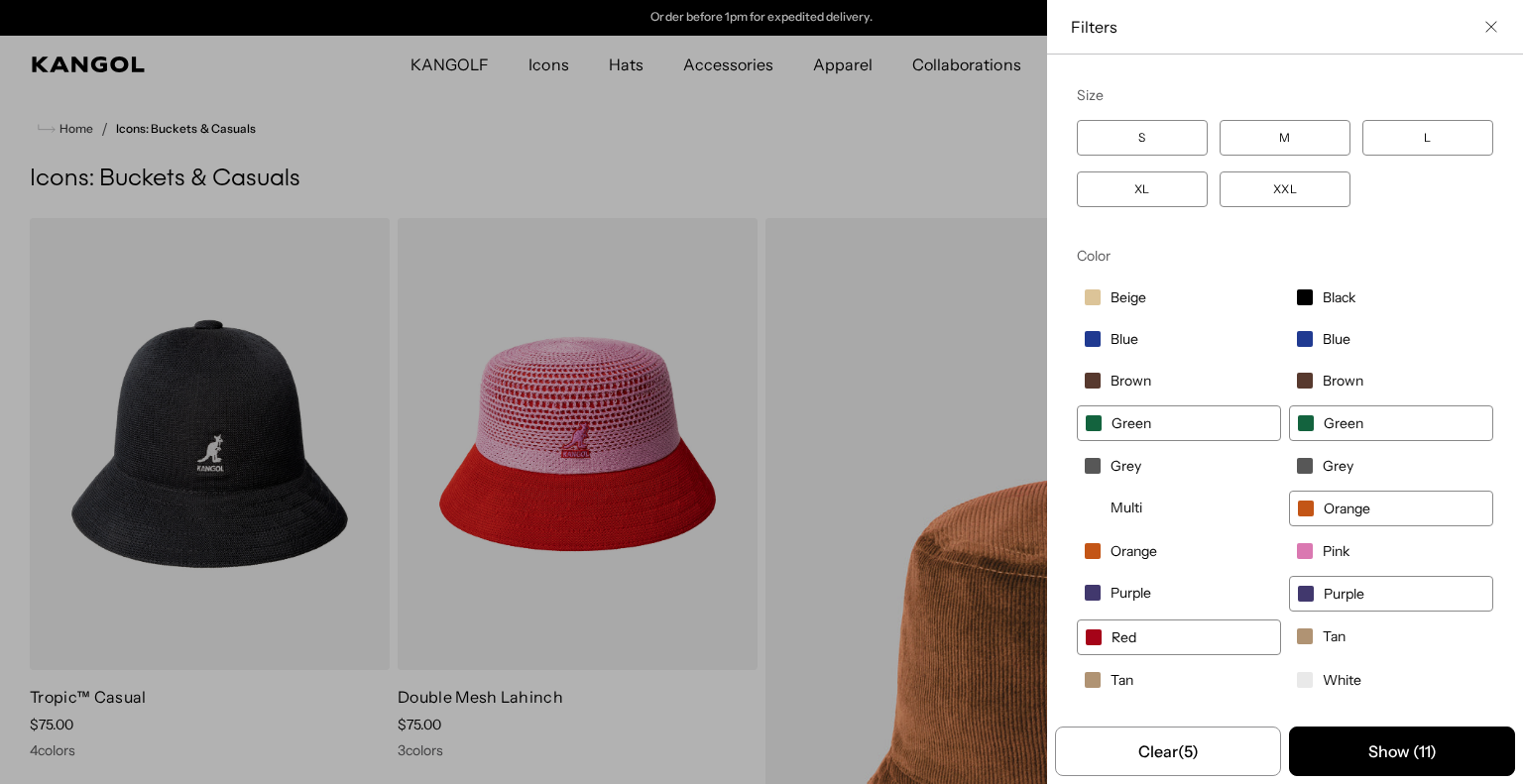 click on "Blue" at bounding box center [1124, 339] 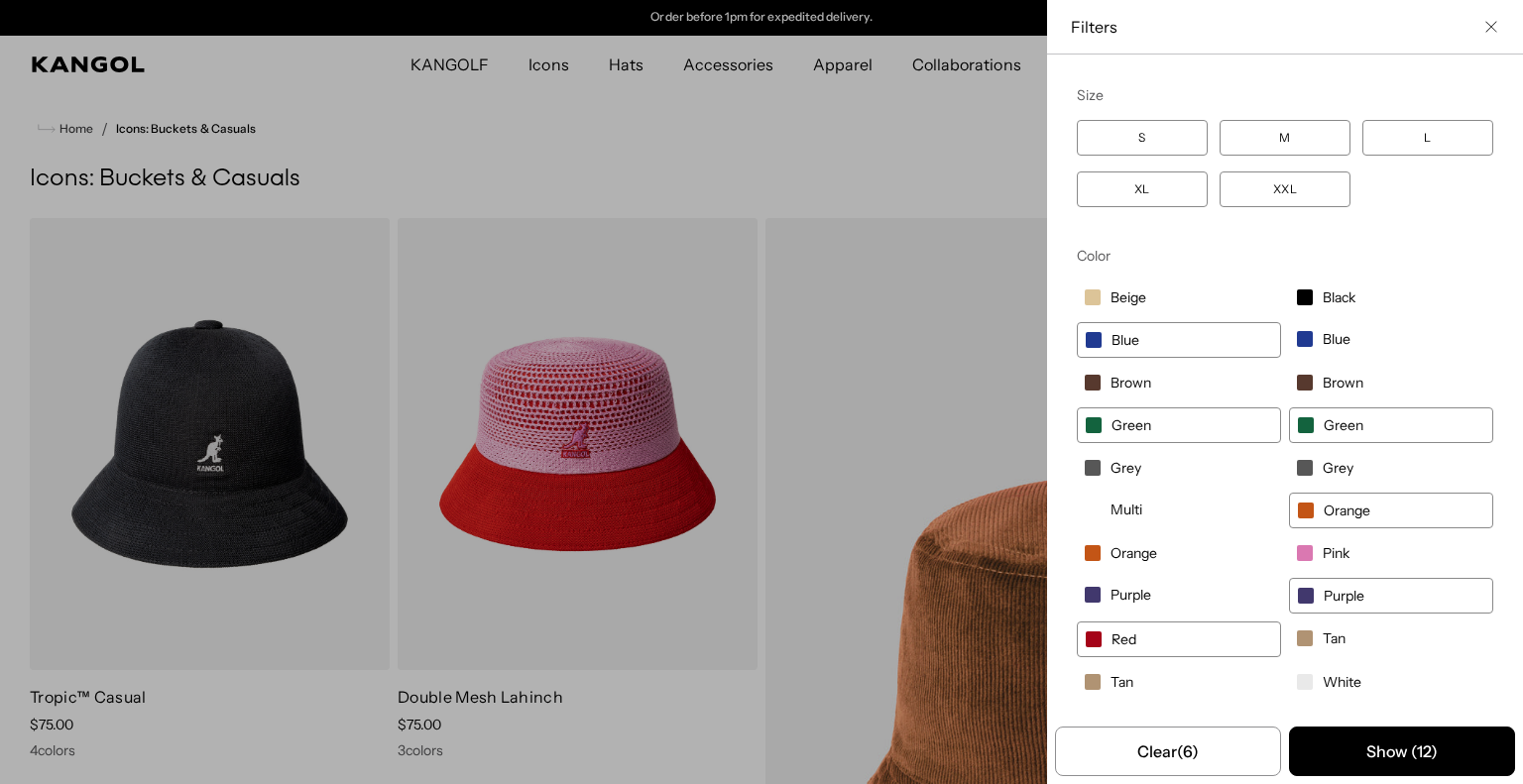 scroll, scrollTop: 2, scrollLeft: 0, axis: vertical 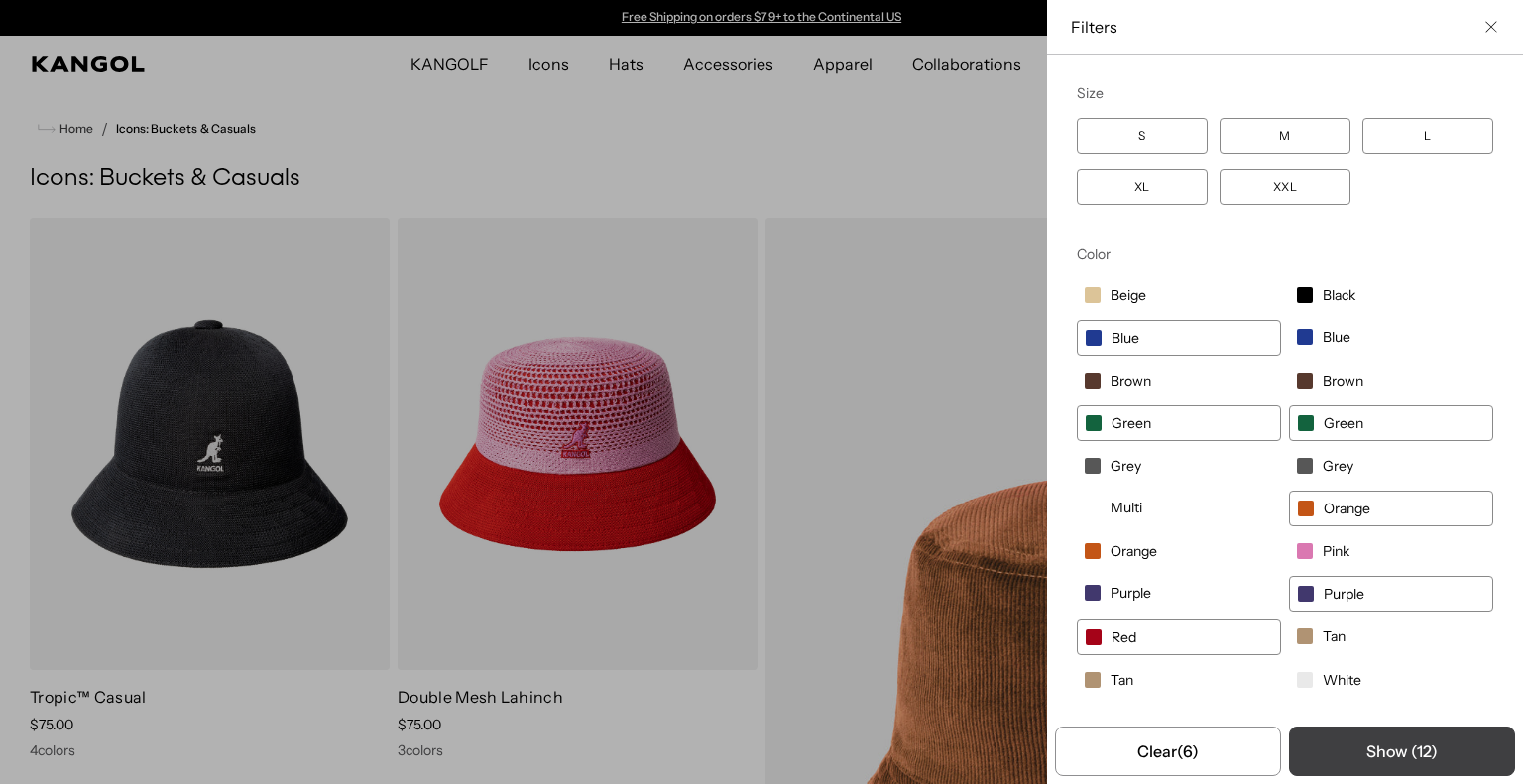 click on "Show ( 12 )" at bounding box center [1402, 751] 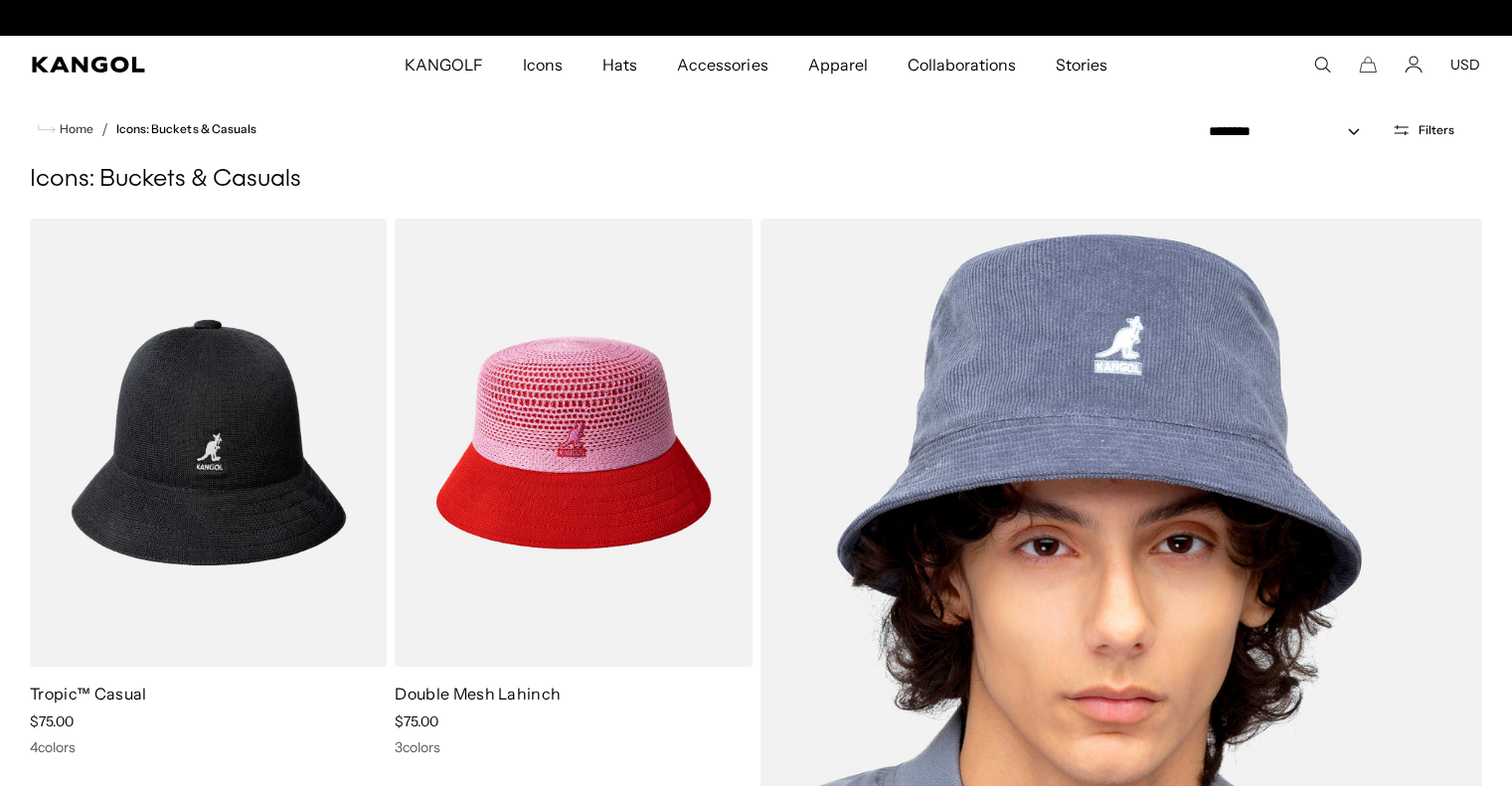scroll, scrollTop: 0, scrollLeft: 410, axis: horizontal 